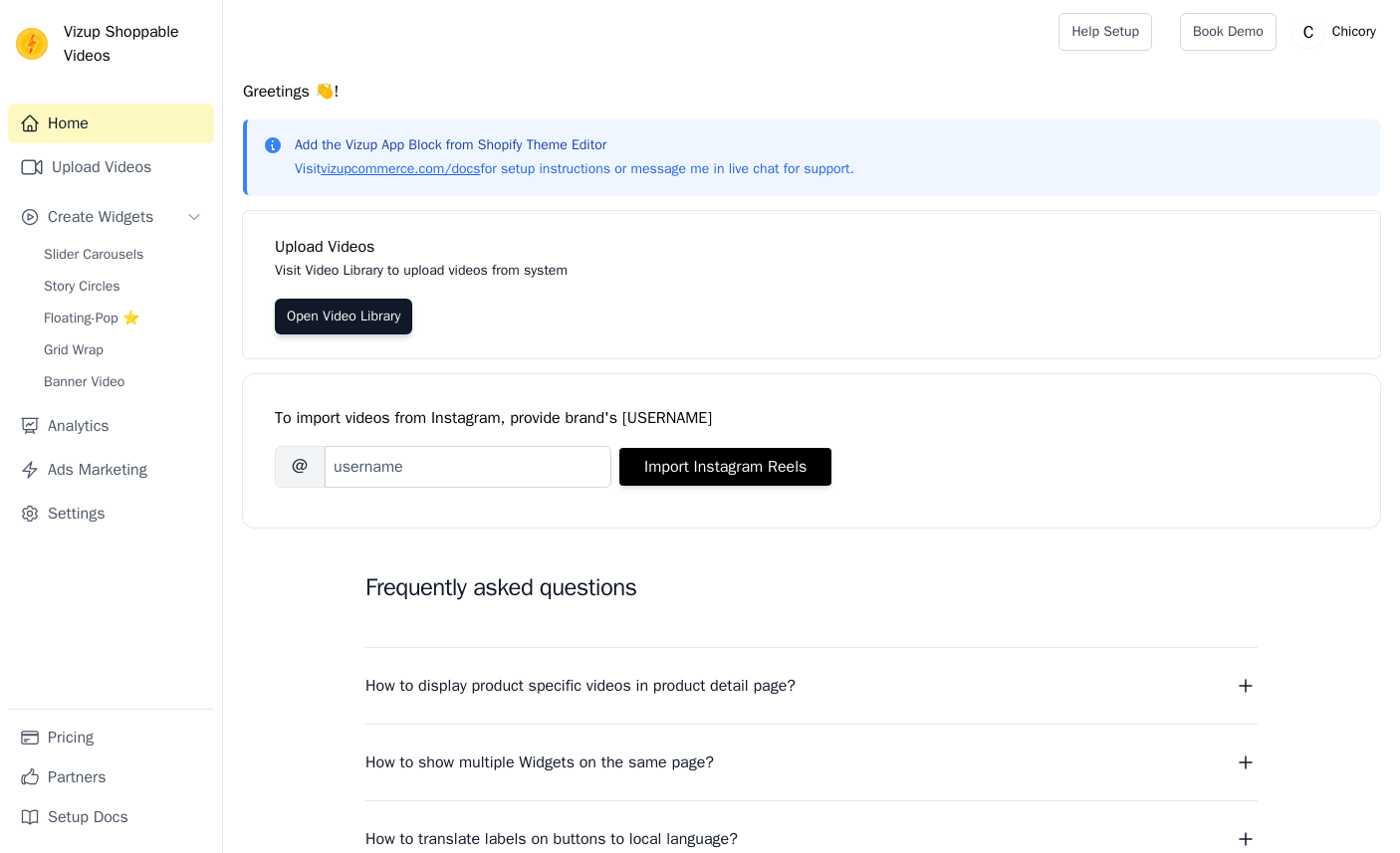 scroll, scrollTop: 0, scrollLeft: 0, axis: both 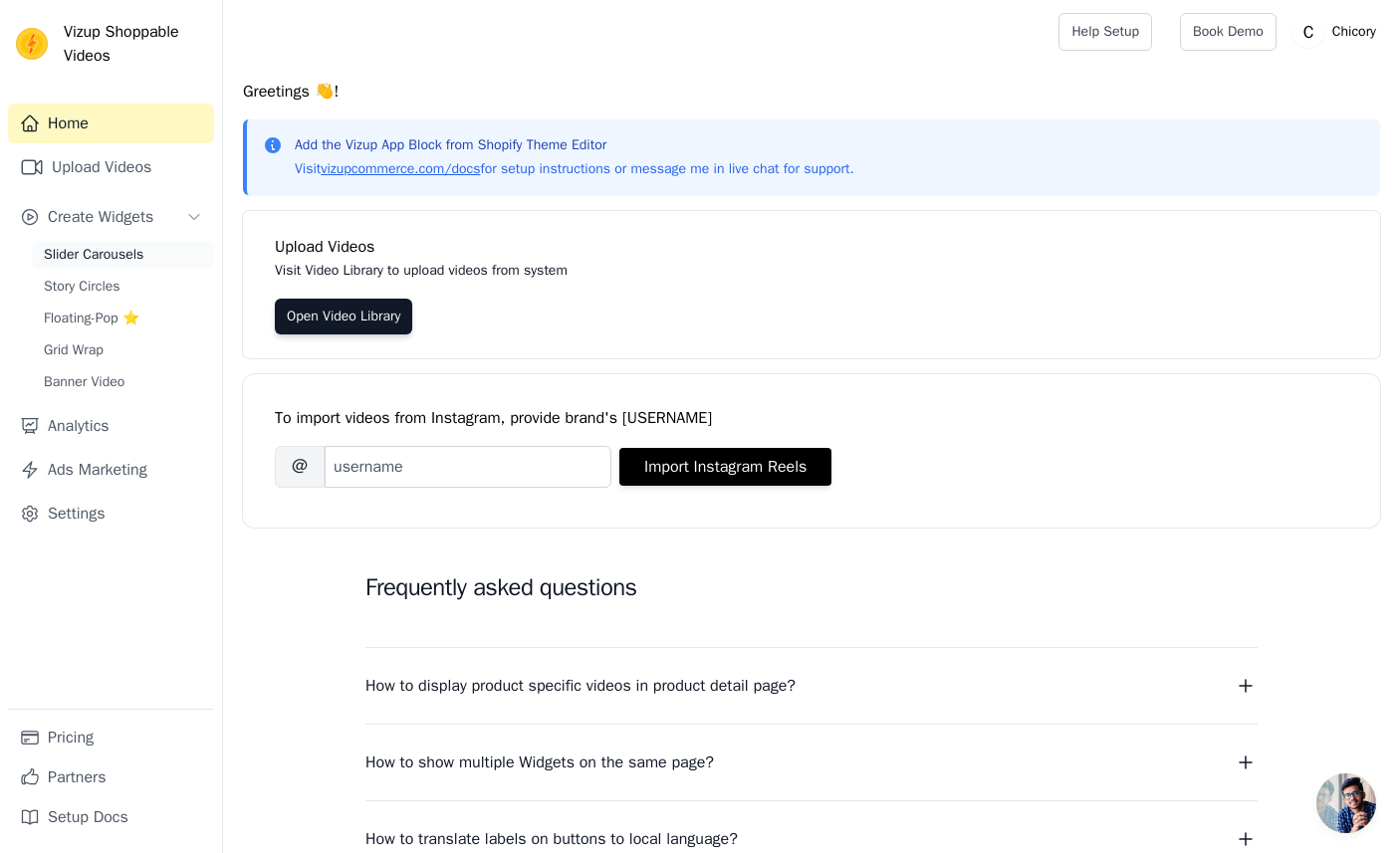 click on "Slider Carousels" at bounding box center [94, 255] 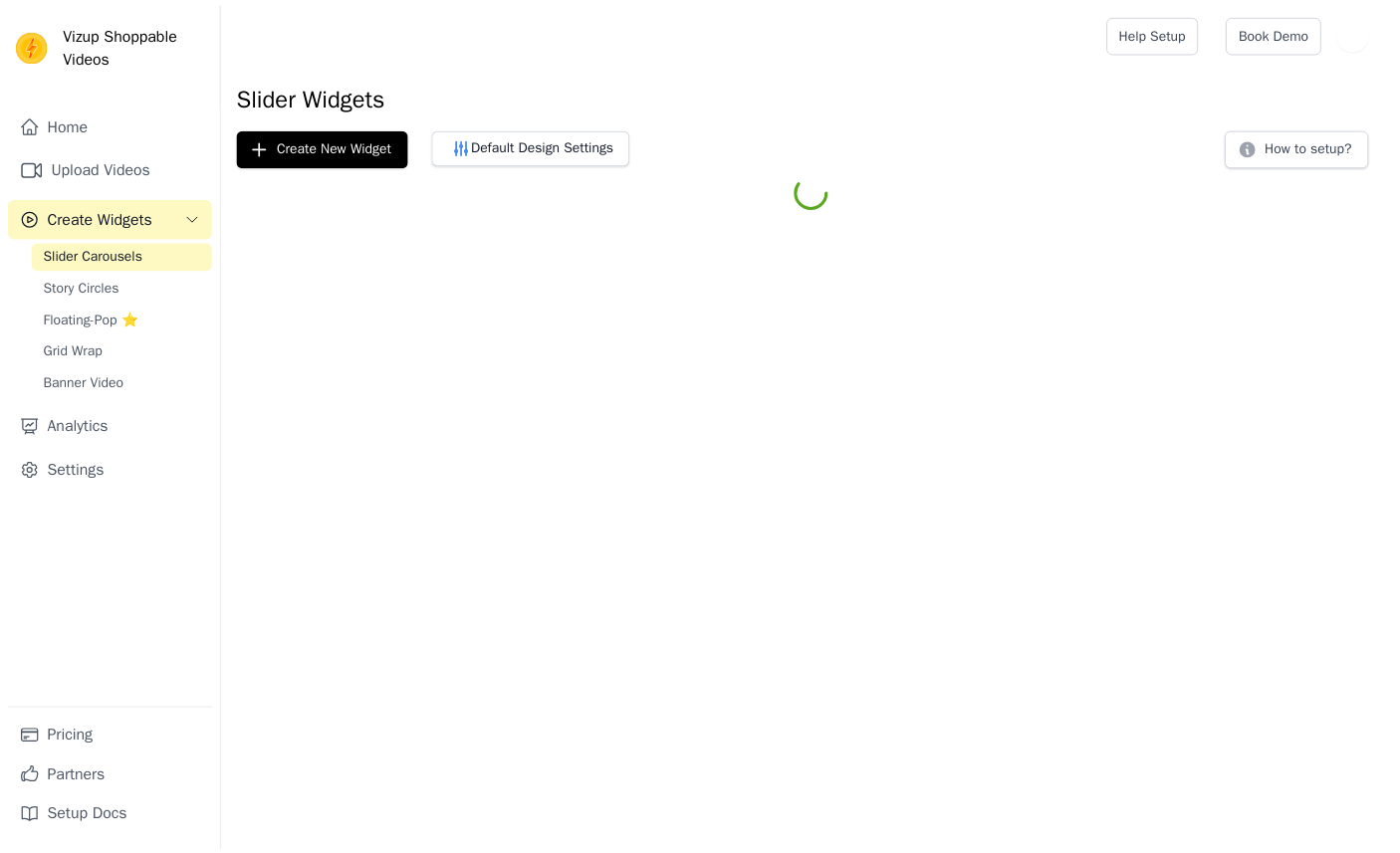 scroll, scrollTop: 0, scrollLeft: 0, axis: both 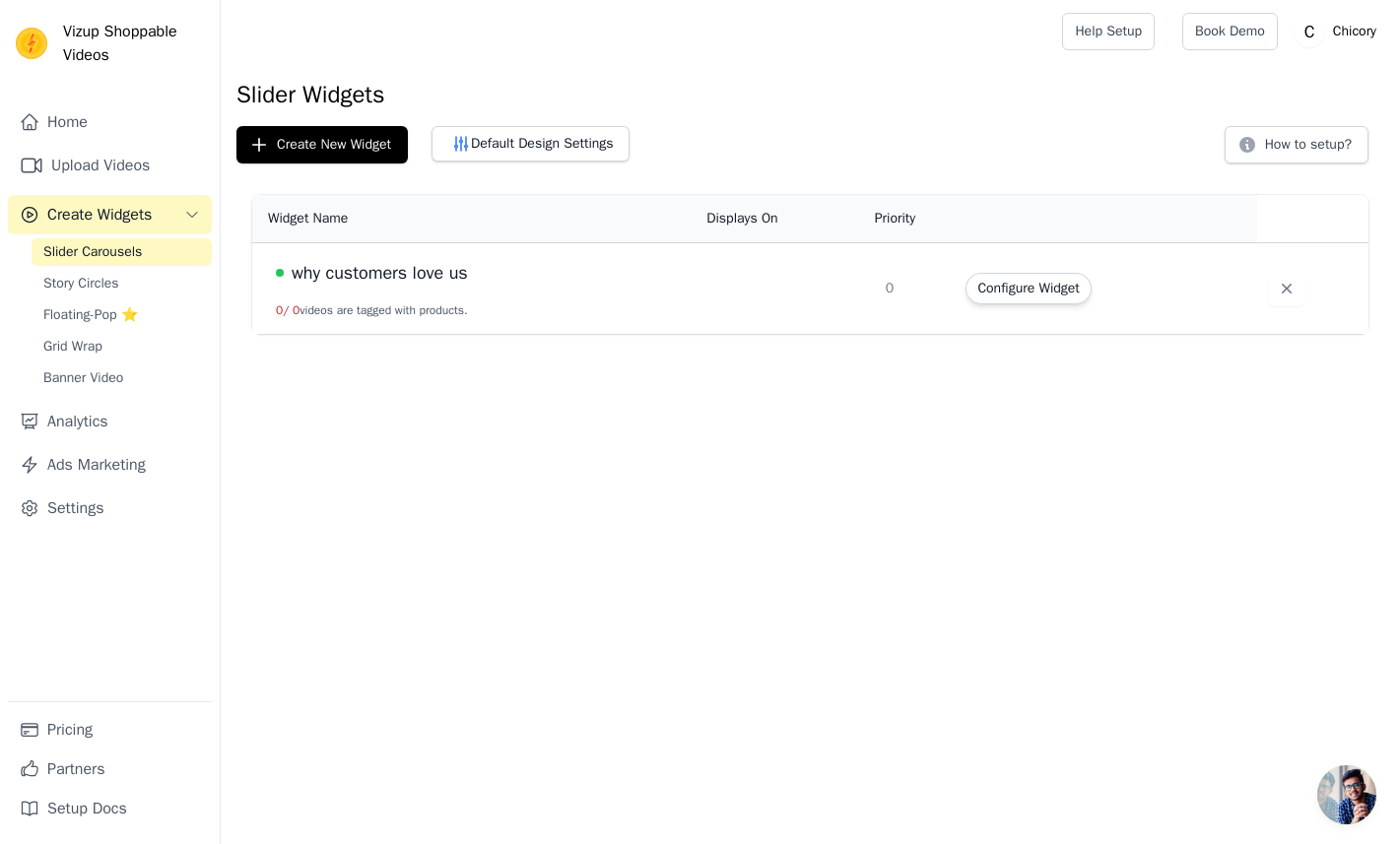 click on "why customers love us   0  /   0  videos are tagged with products." at bounding box center [473, 289] 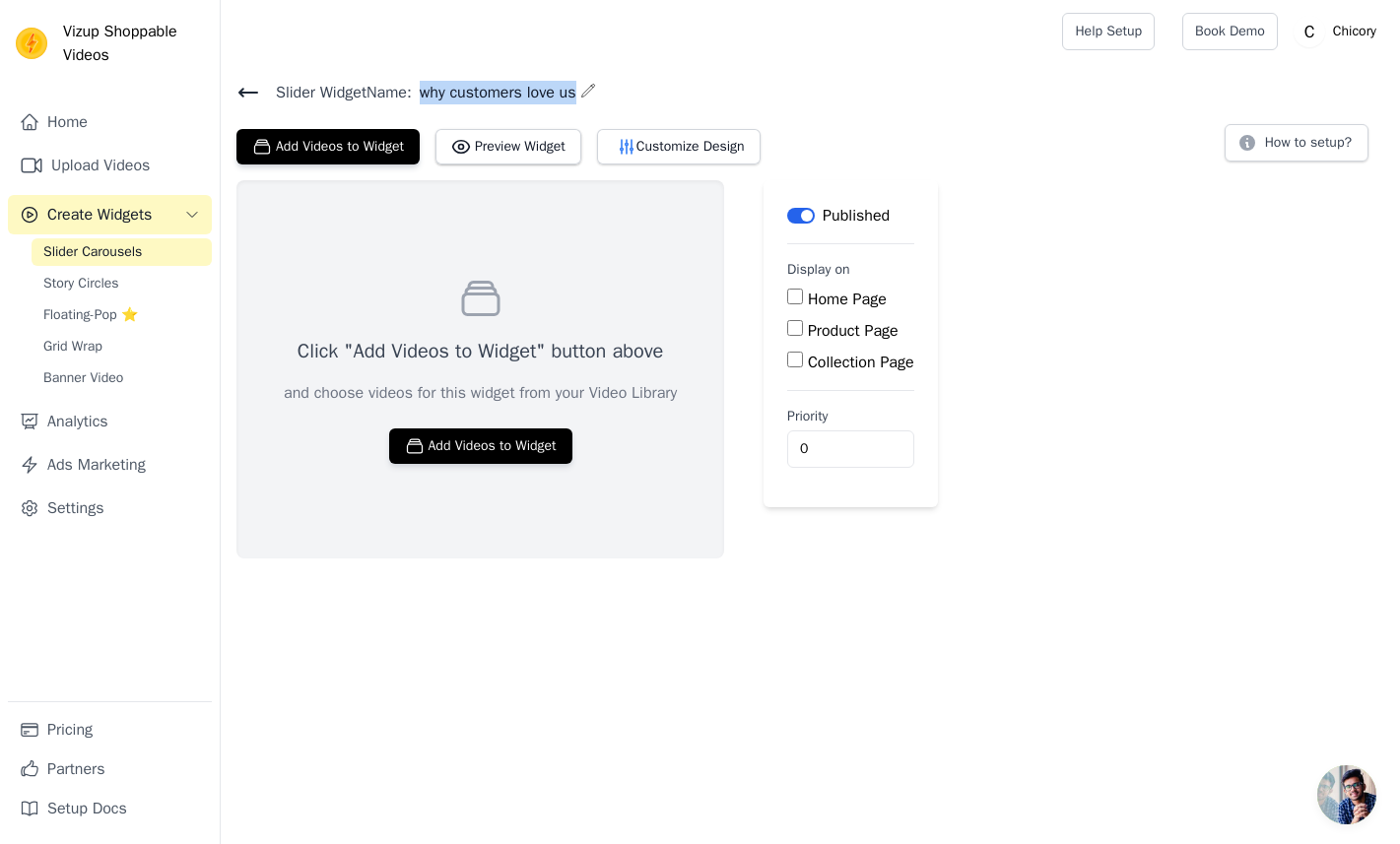drag, startPoint x: 430, startPoint y: 90, endPoint x: 596, endPoint y: 90, distance: 166 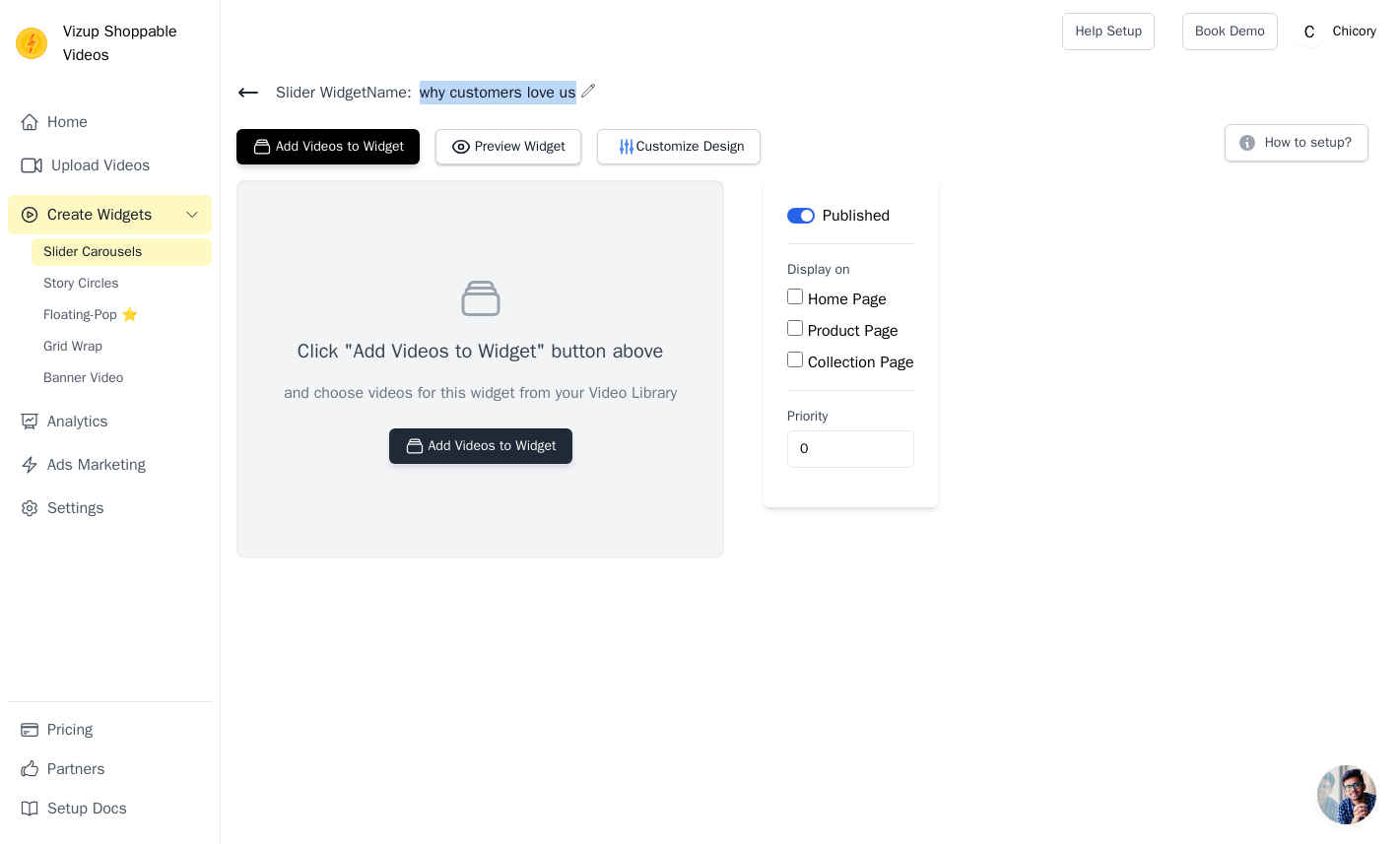 click on "Add Videos to Widget" at bounding box center (481, 446) 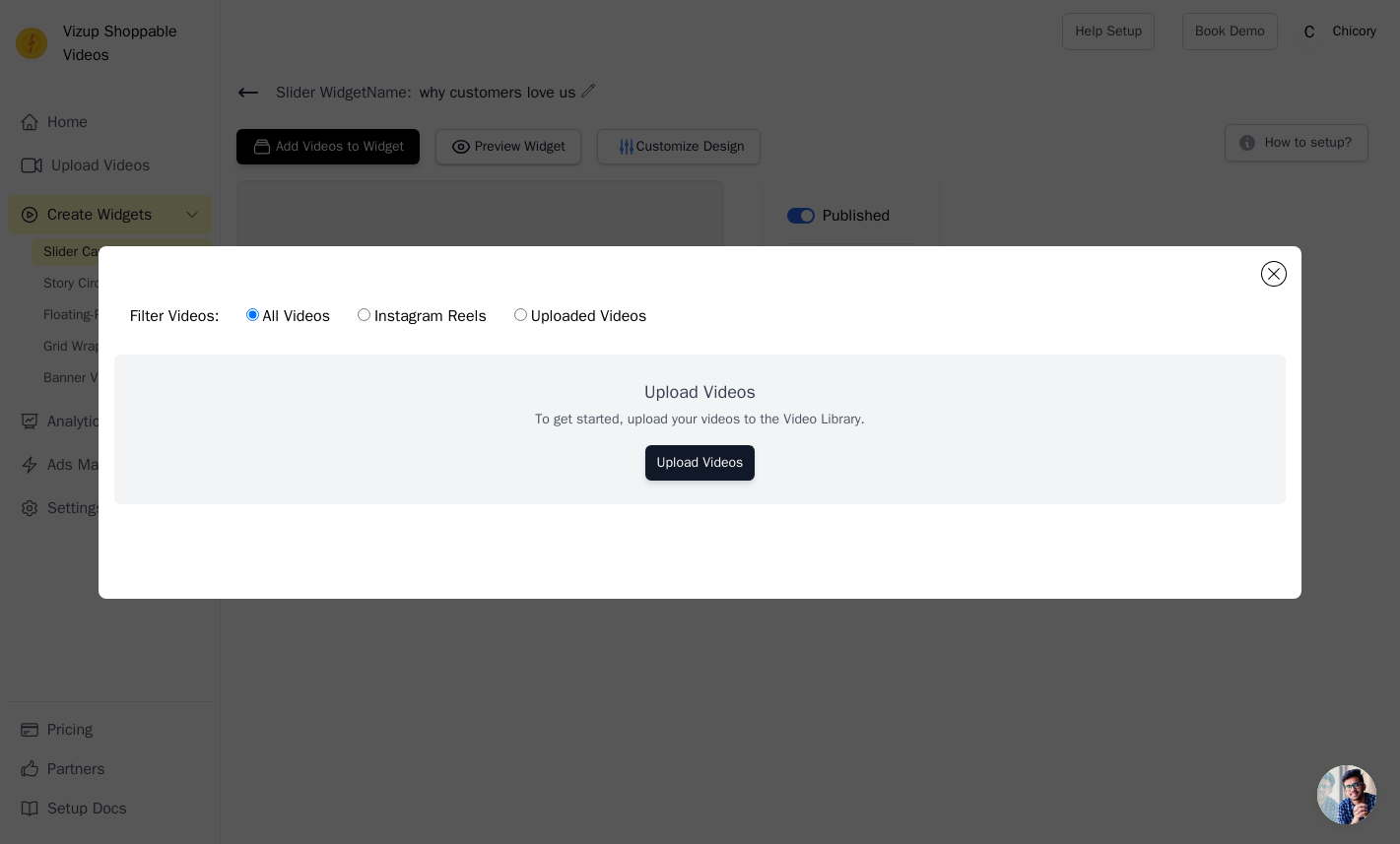 click on "Filter Videos:
All Videos
Instagram Reels
Uploaded Videos" at bounding box center (700, 316) 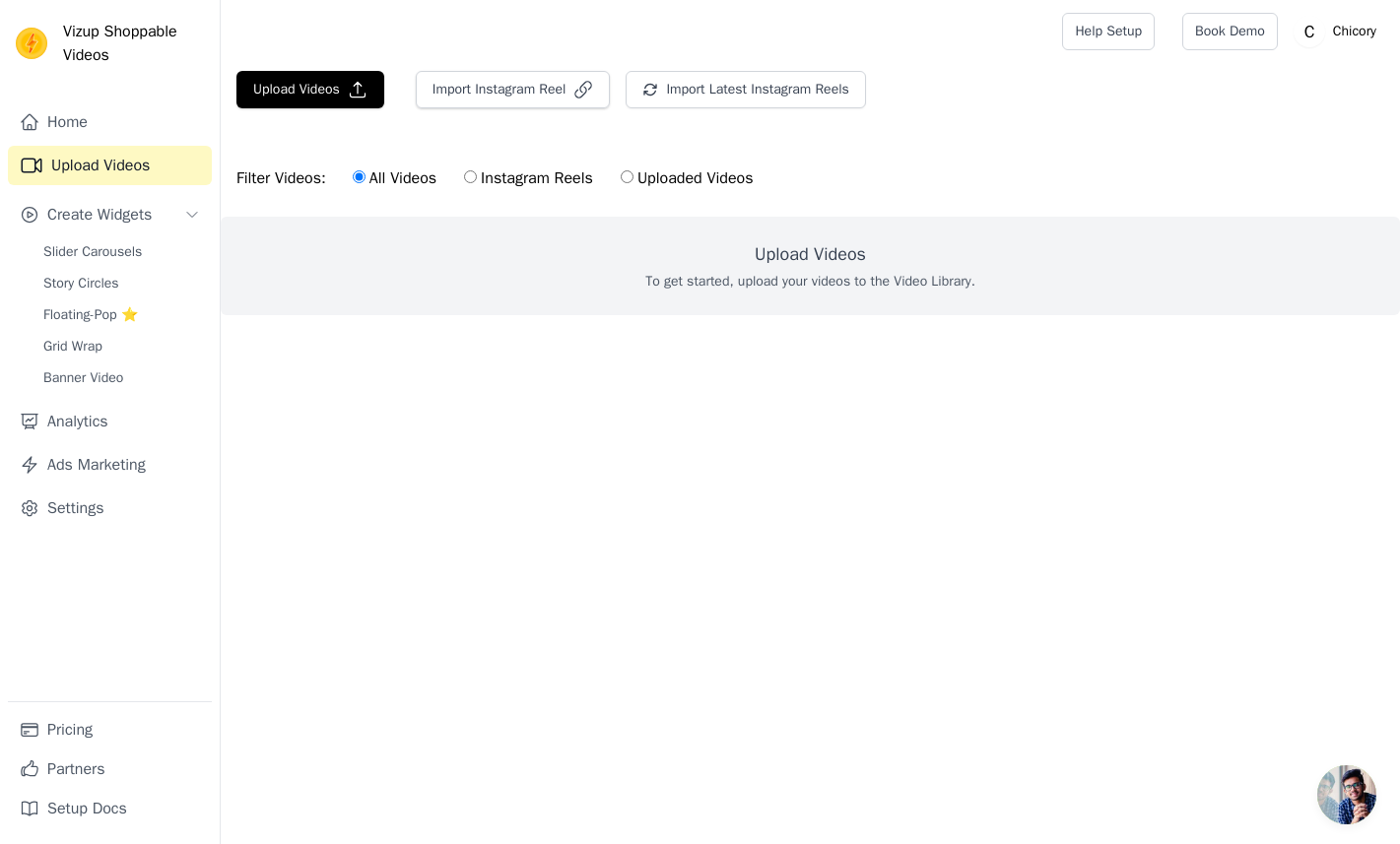 click on "Upload Videos" at bounding box center [810, 254] 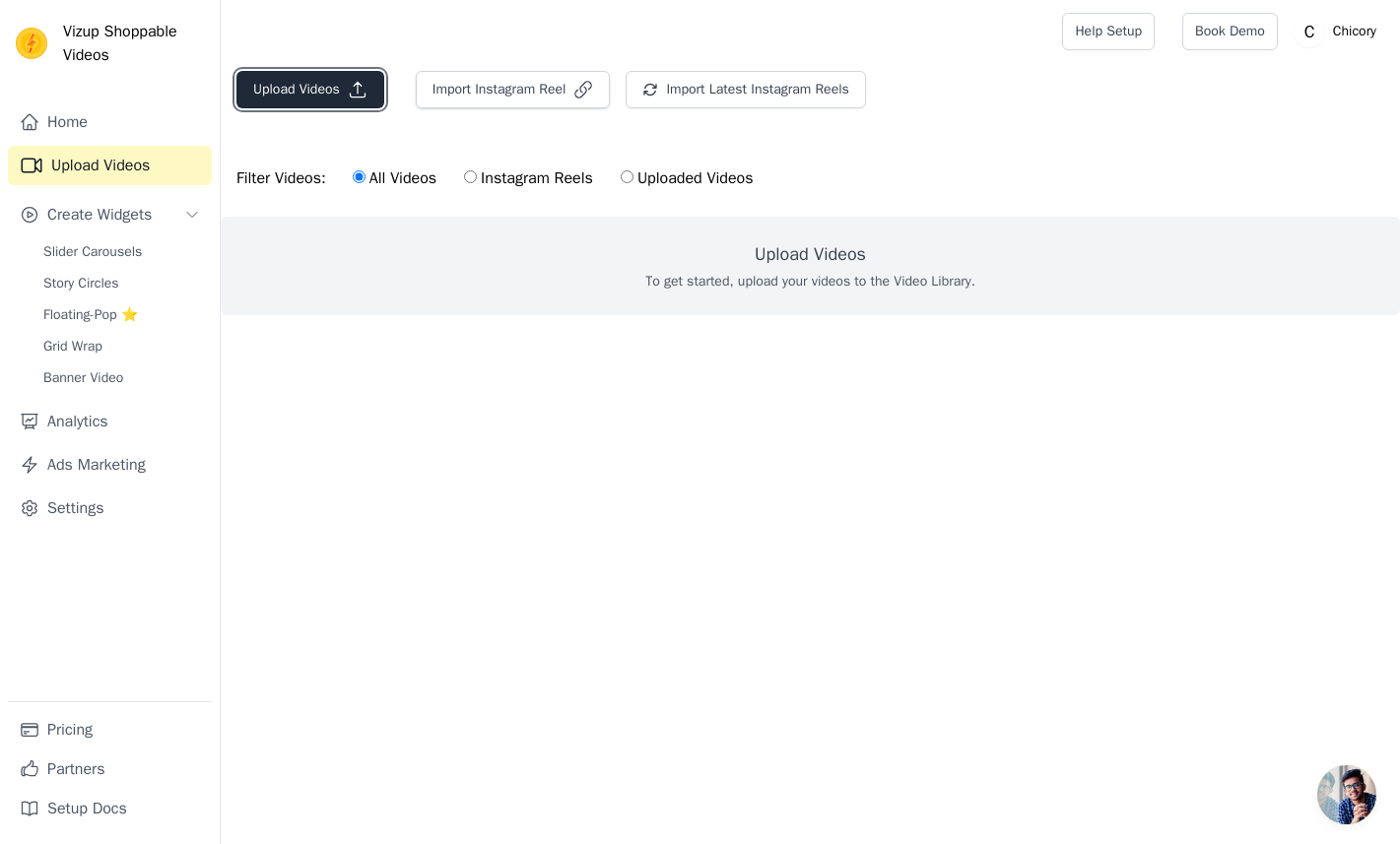 click on "Upload Videos" at bounding box center [310, 90] 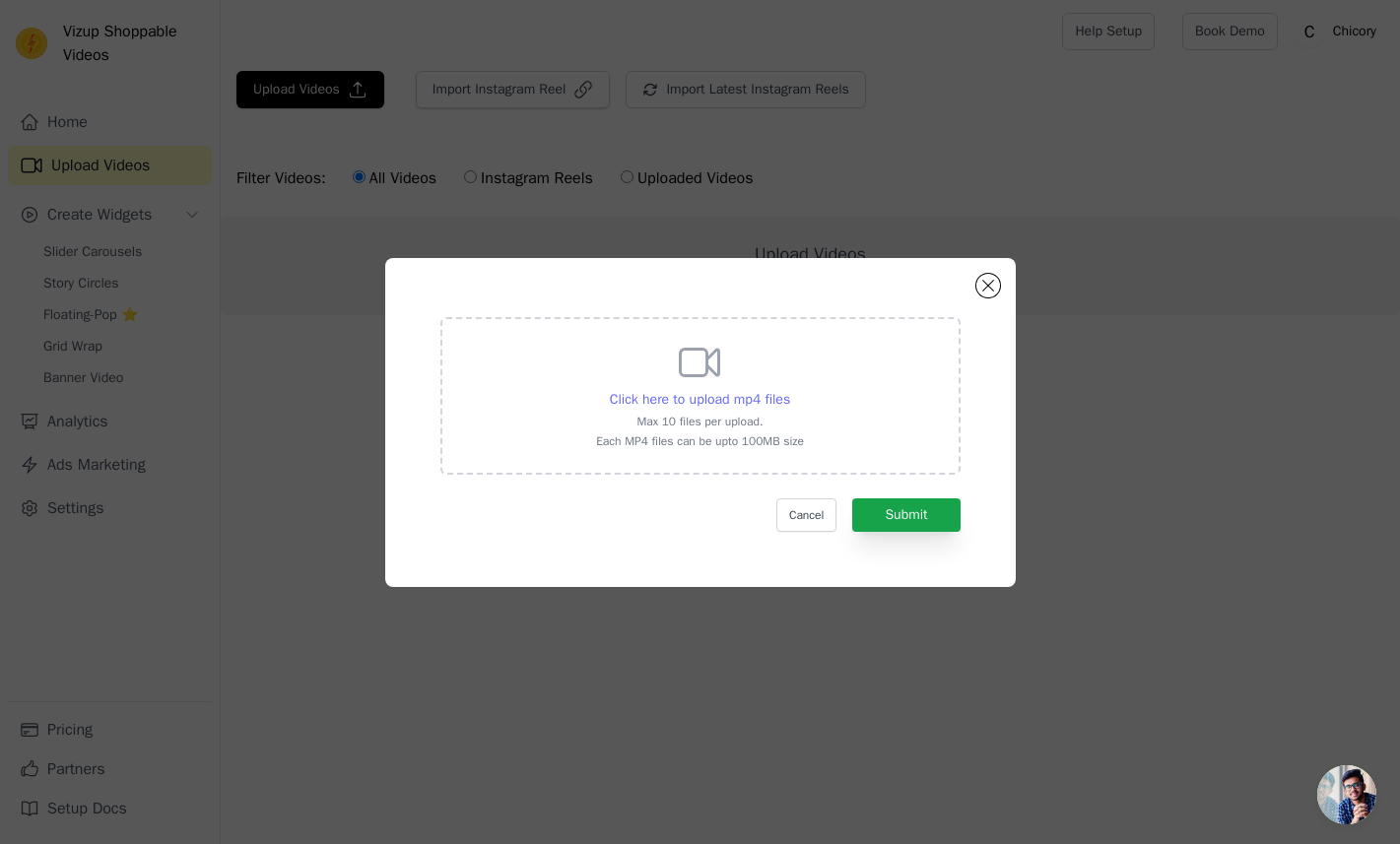 click on "Click here to upload mp4 files" at bounding box center (700, 399) 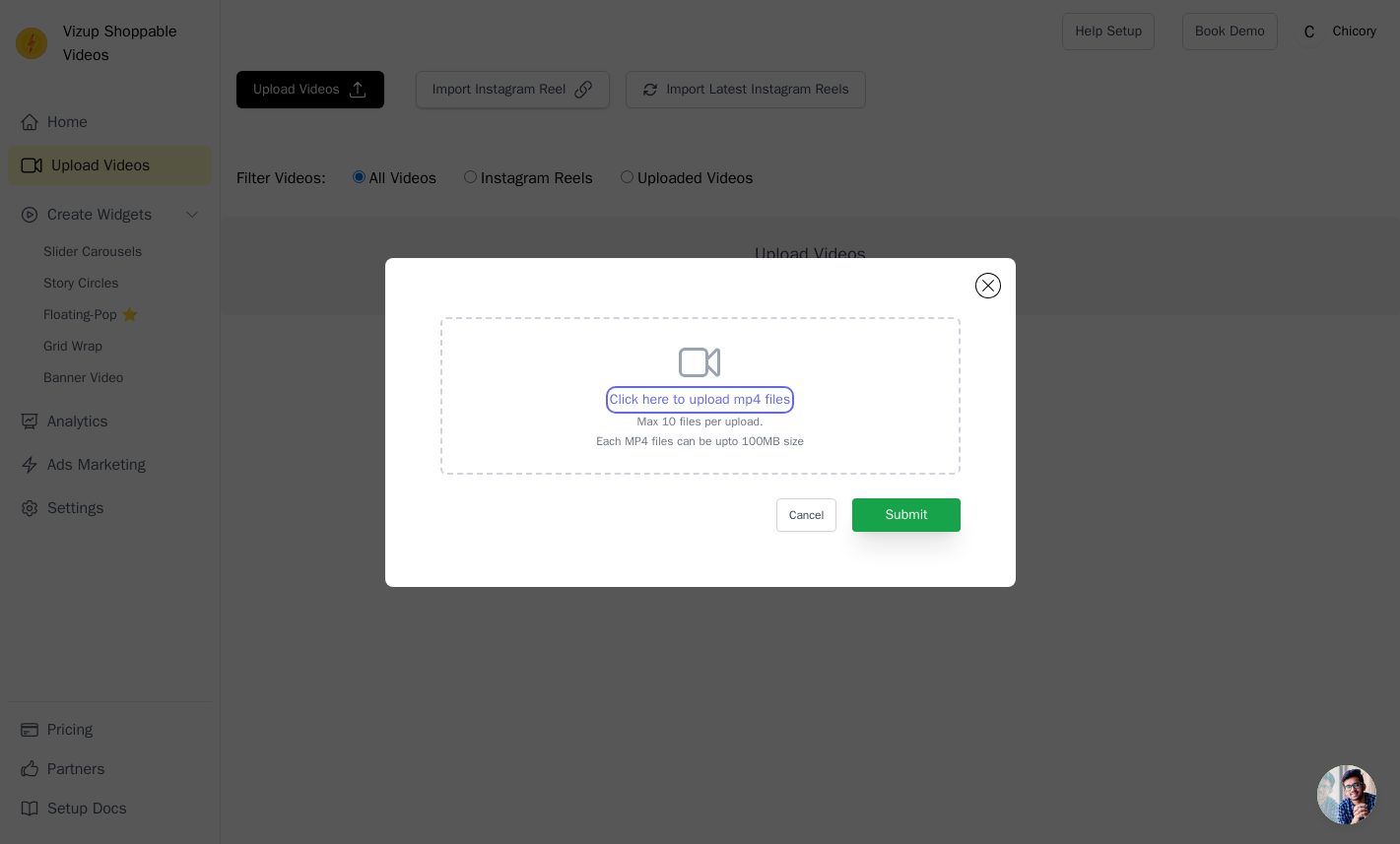 type on "C:\fakepath\[FILENAME].mp4" 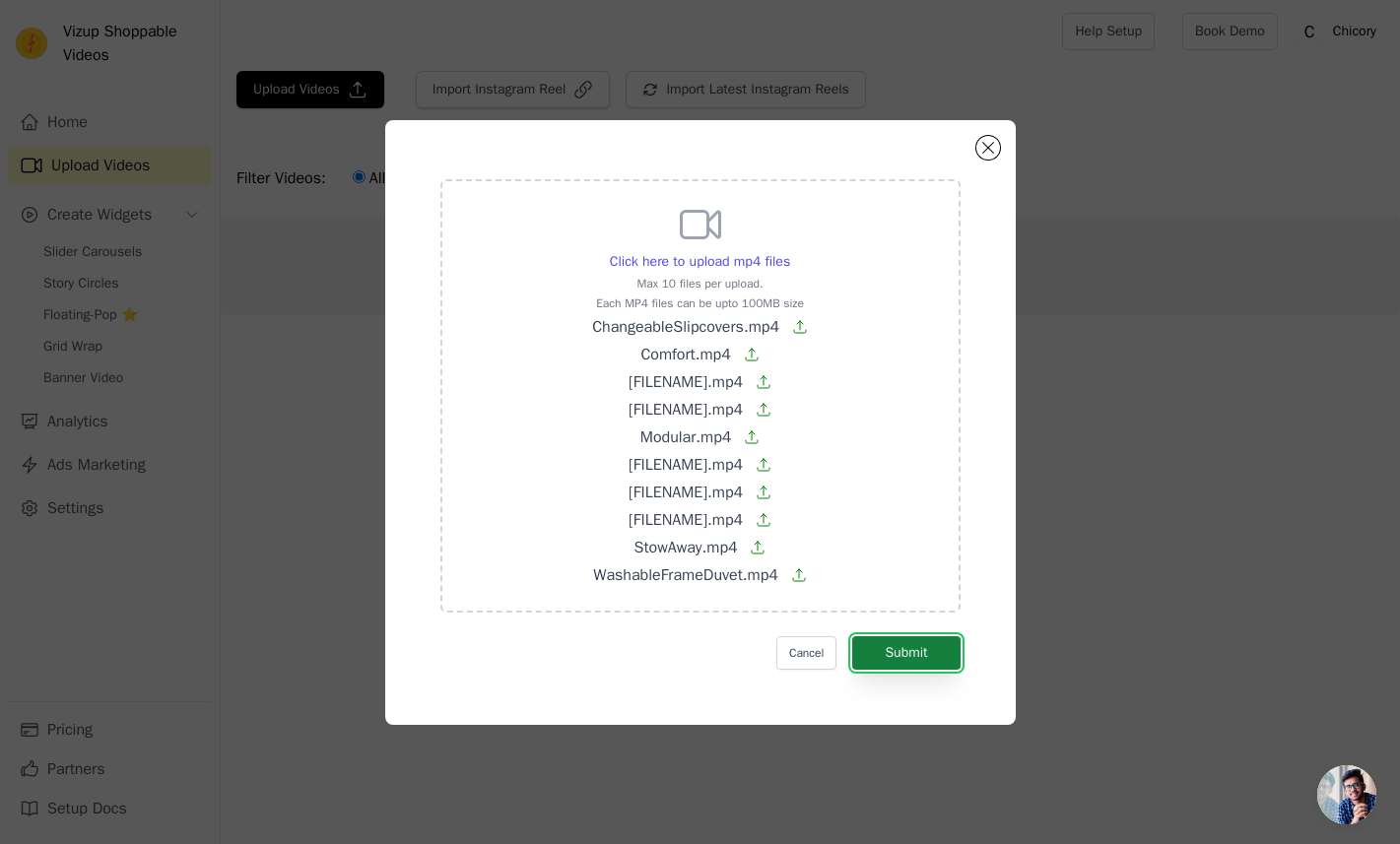 drag, startPoint x: 914, startPoint y: 650, endPoint x: 936, endPoint y: 662, distance: 25.059928 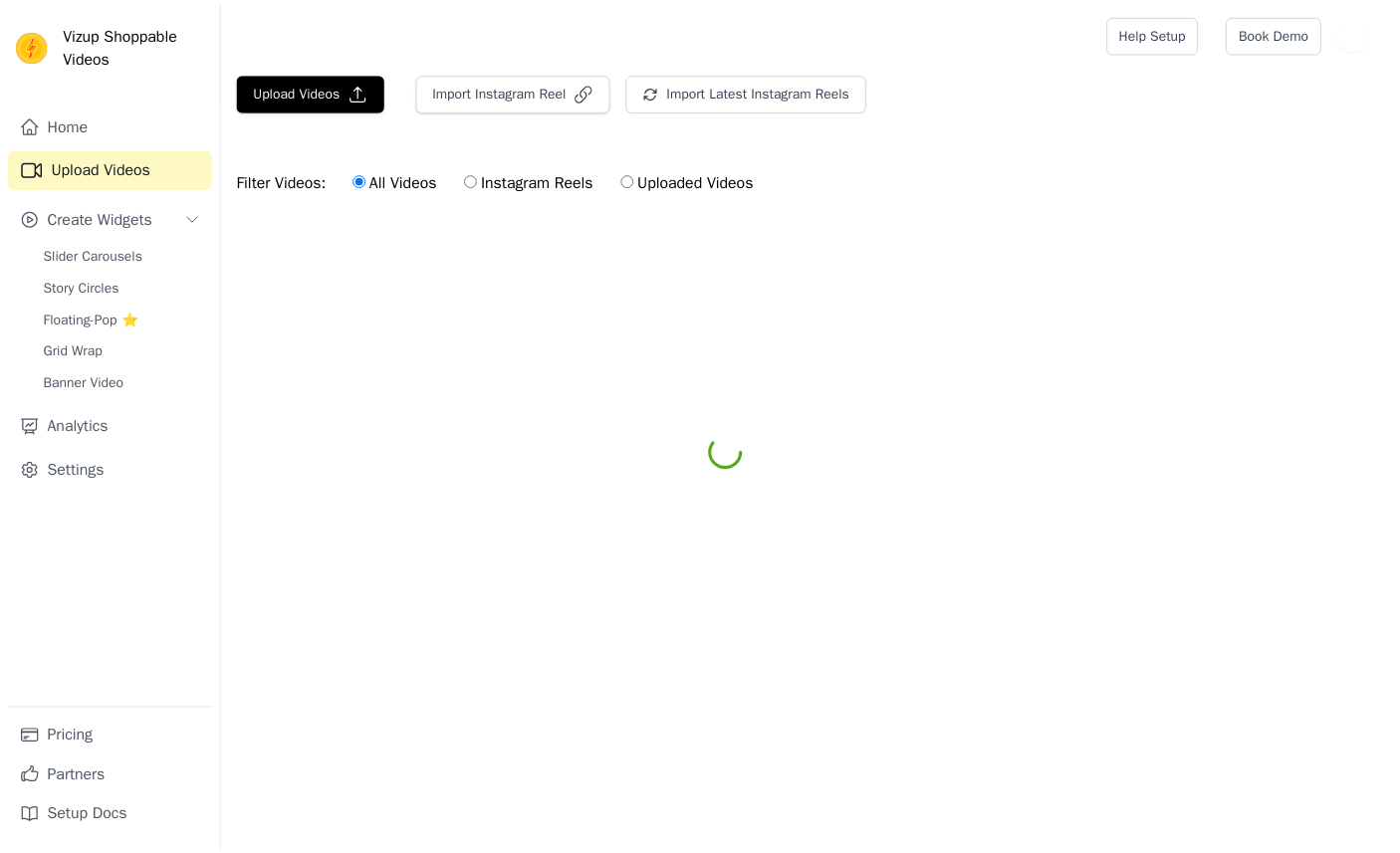 scroll, scrollTop: 0, scrollLeft: 0, axis: both 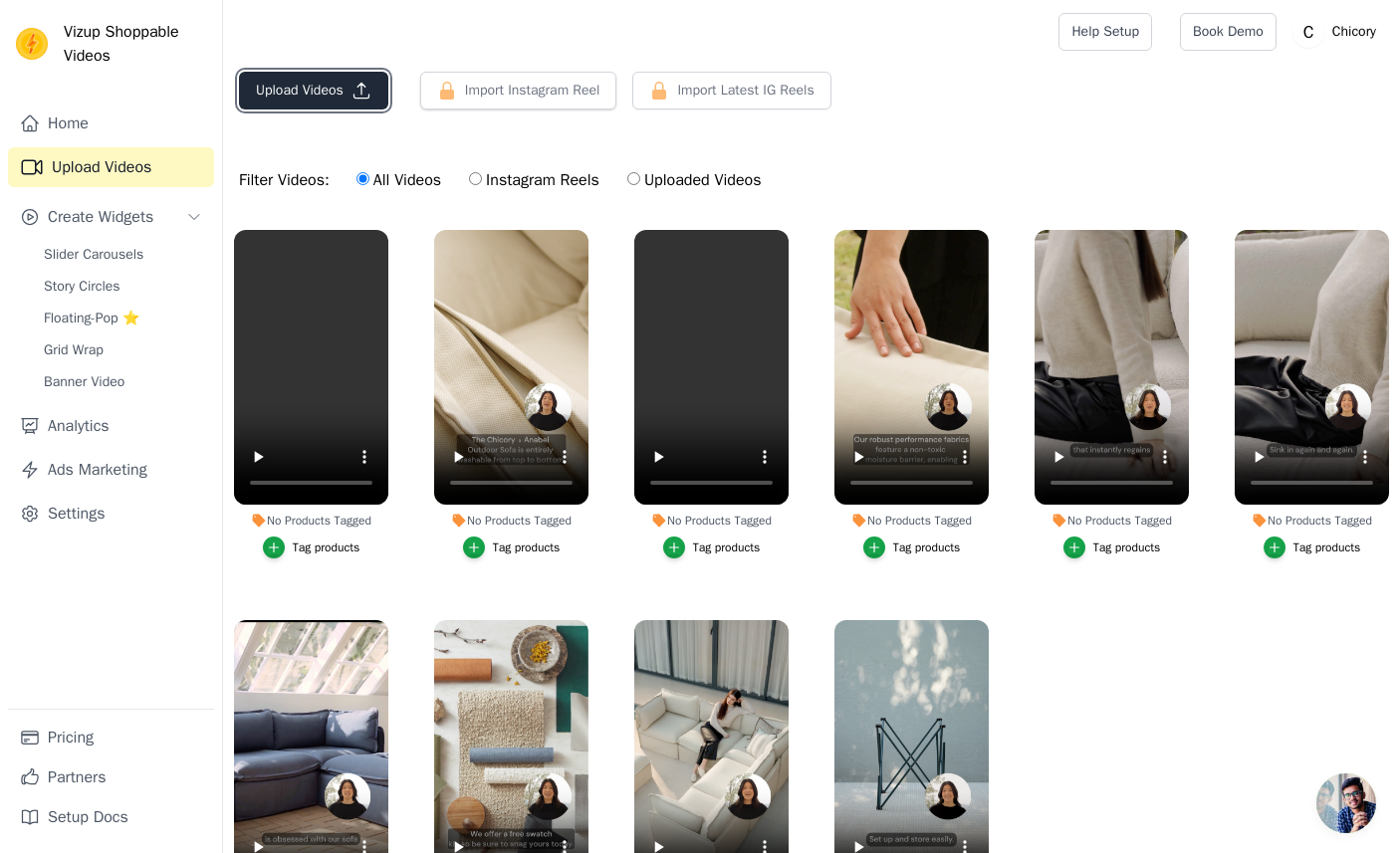 click on "Upload Videos" at bounding box center (314, 91) 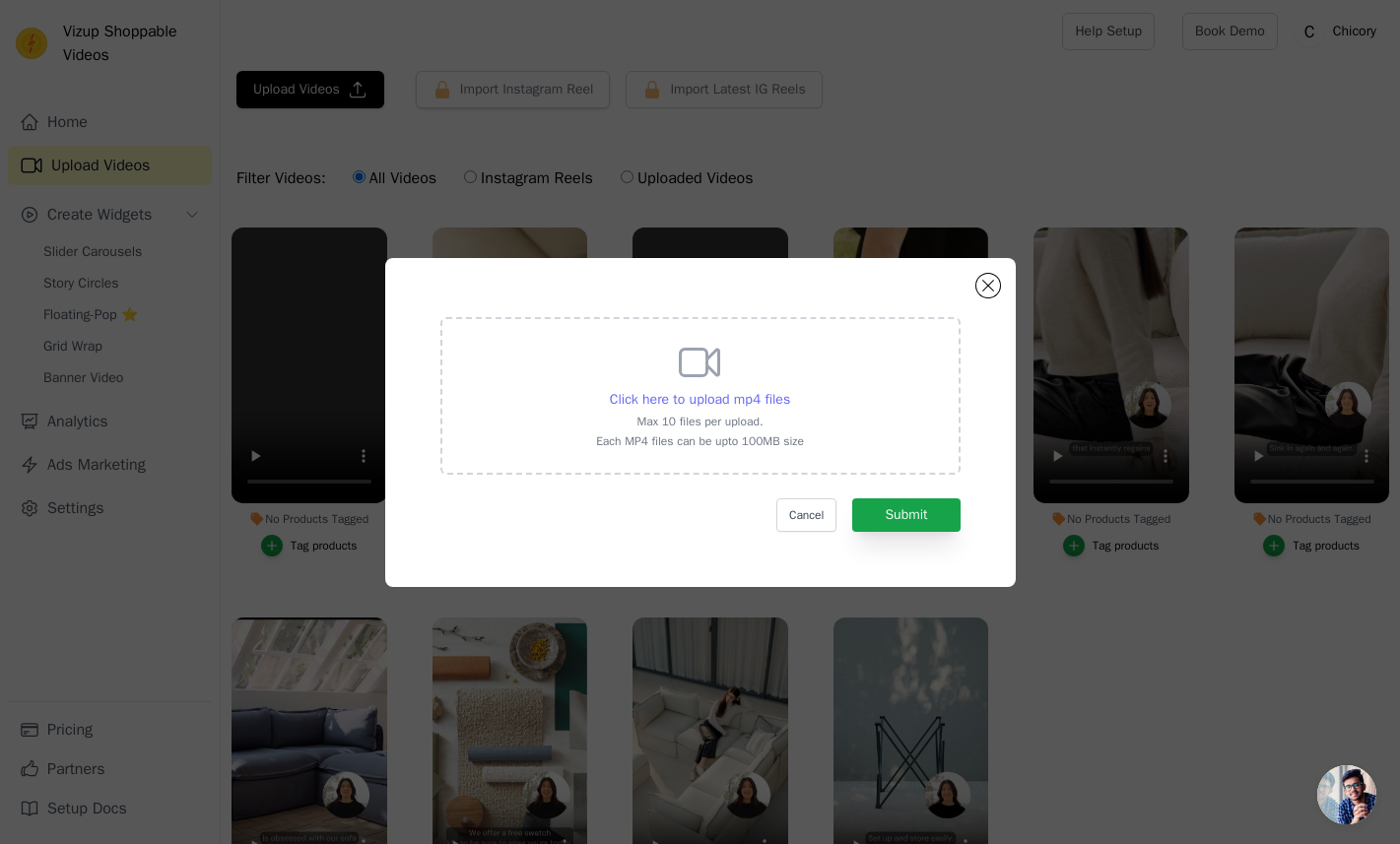 click on "Click here to upload mp4 files" at bounding box center [700, 399] 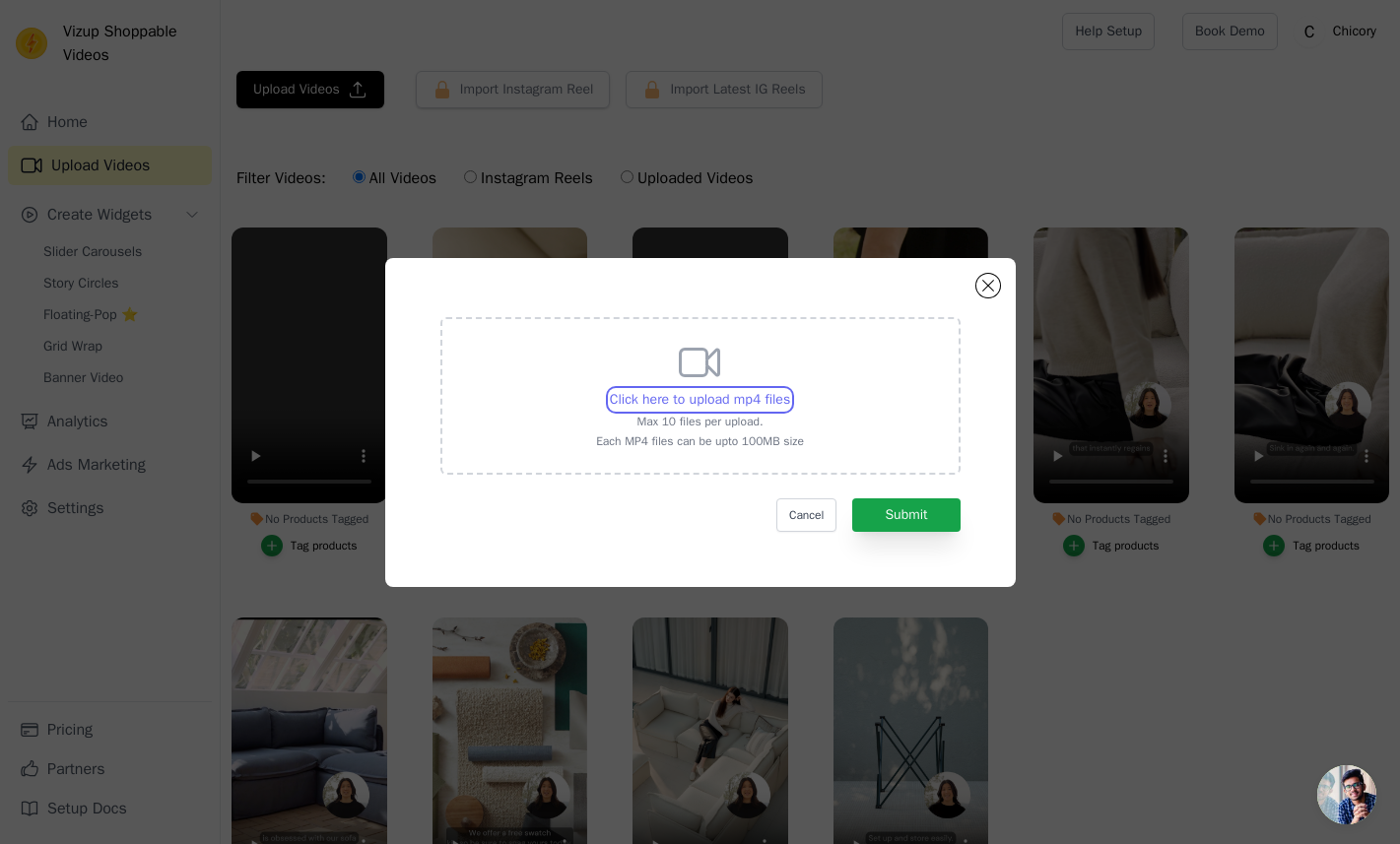 type on "C:\fakepath\Weatherproof Fabrics.mp4" 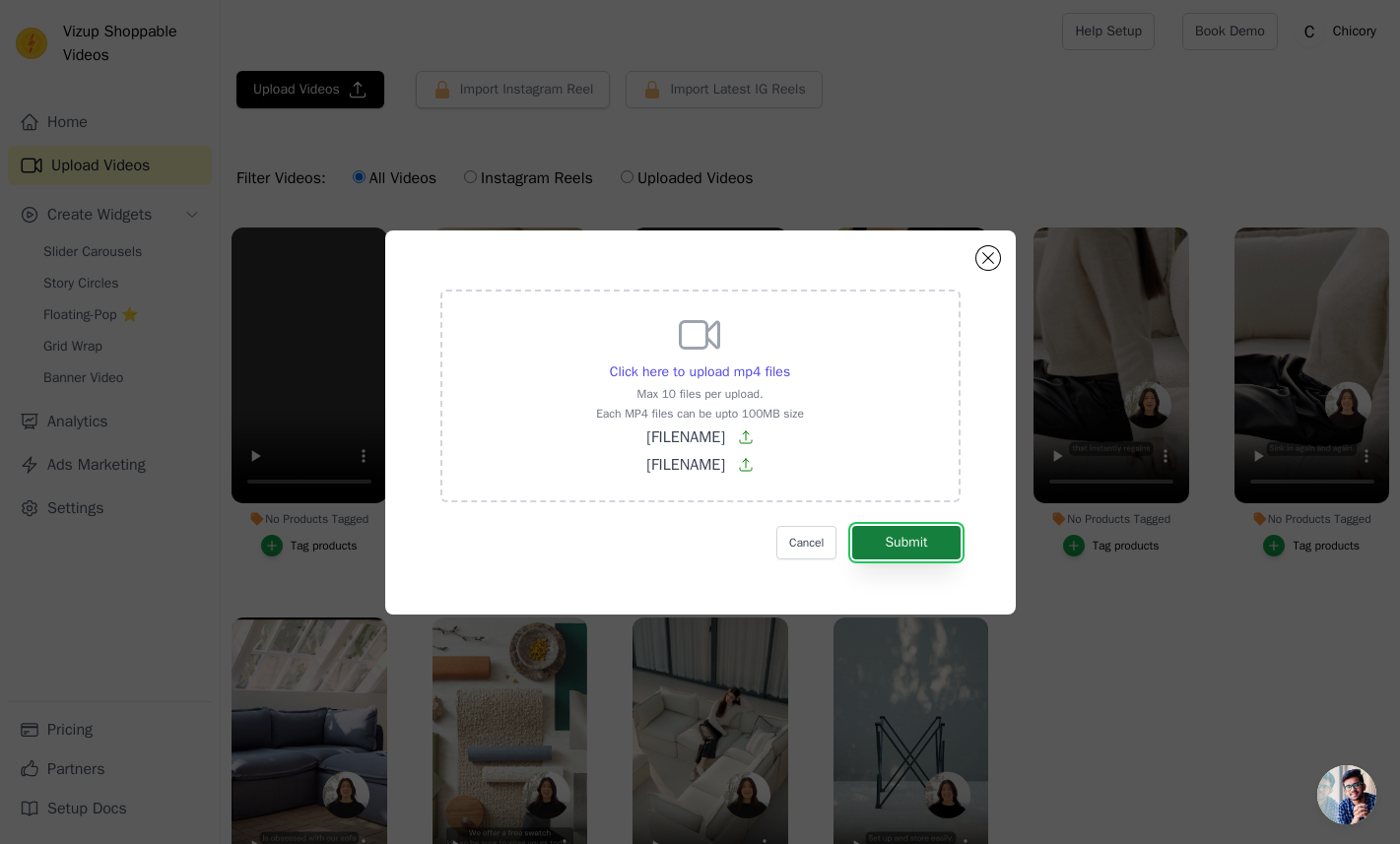 click on "Submit" at bounding box center [905, 543] 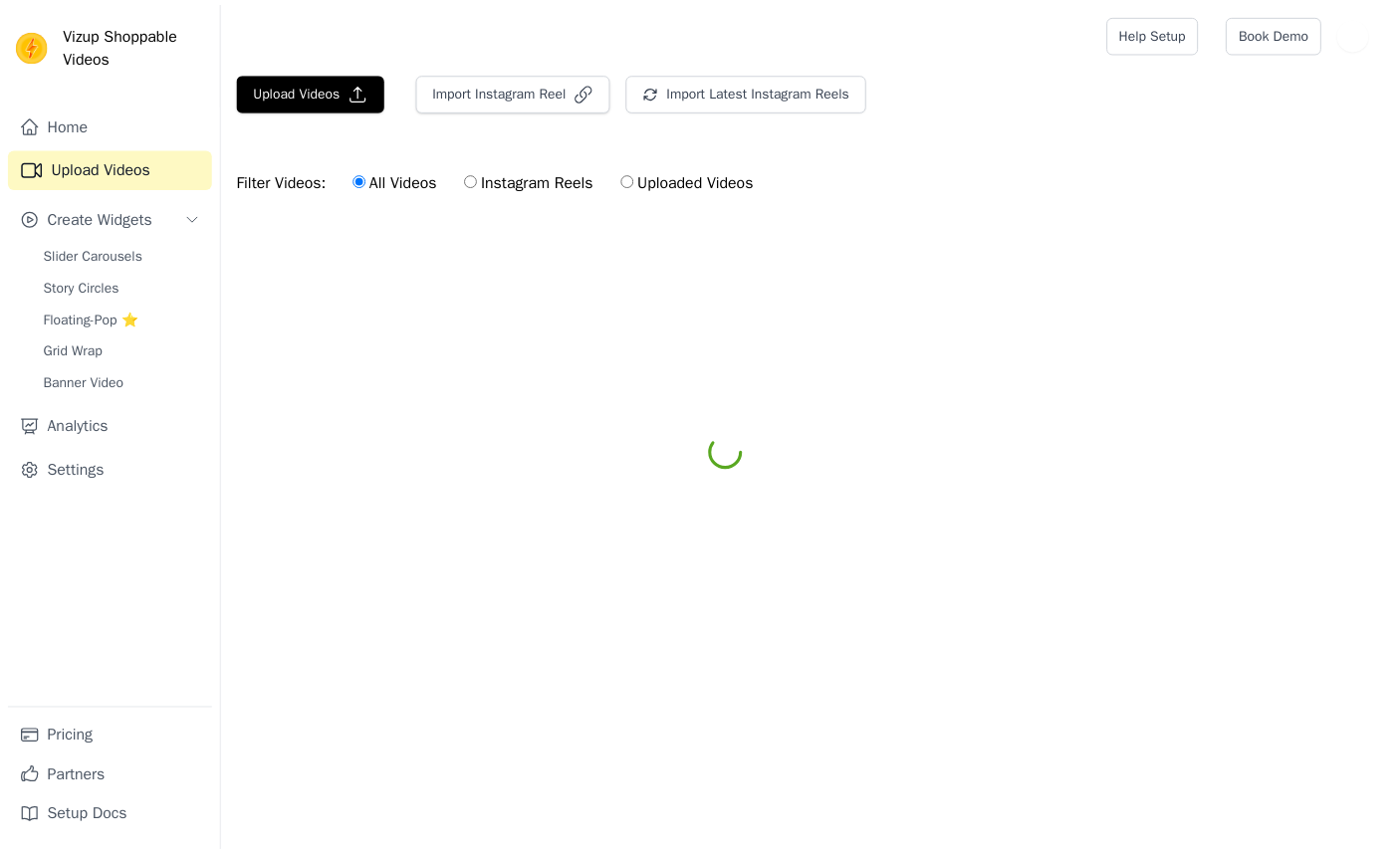 scroll, scrollTop: 0, scrollLeft: 0, axis: both 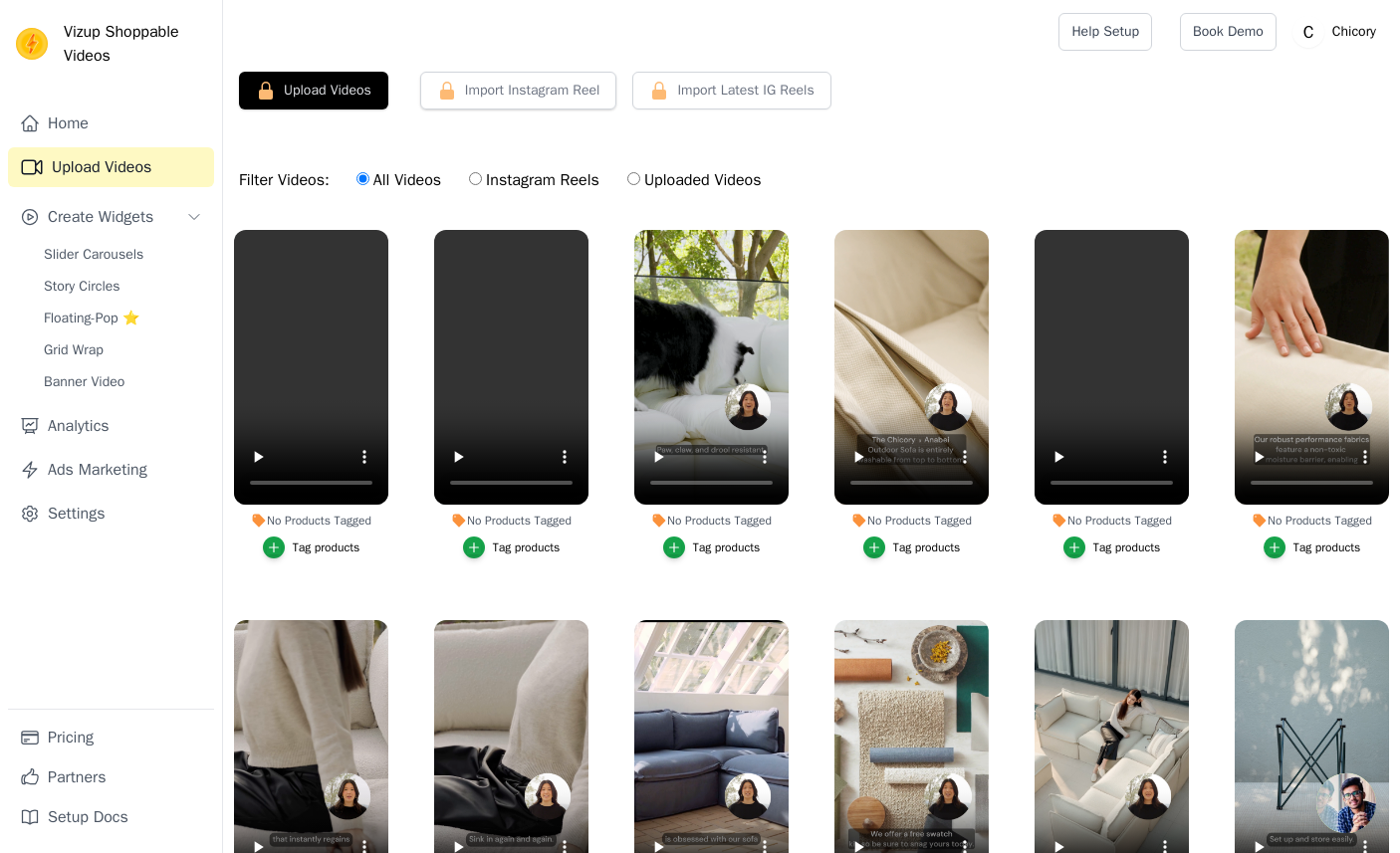 click on "No Products Tagged" at bounding box center (511, 521) 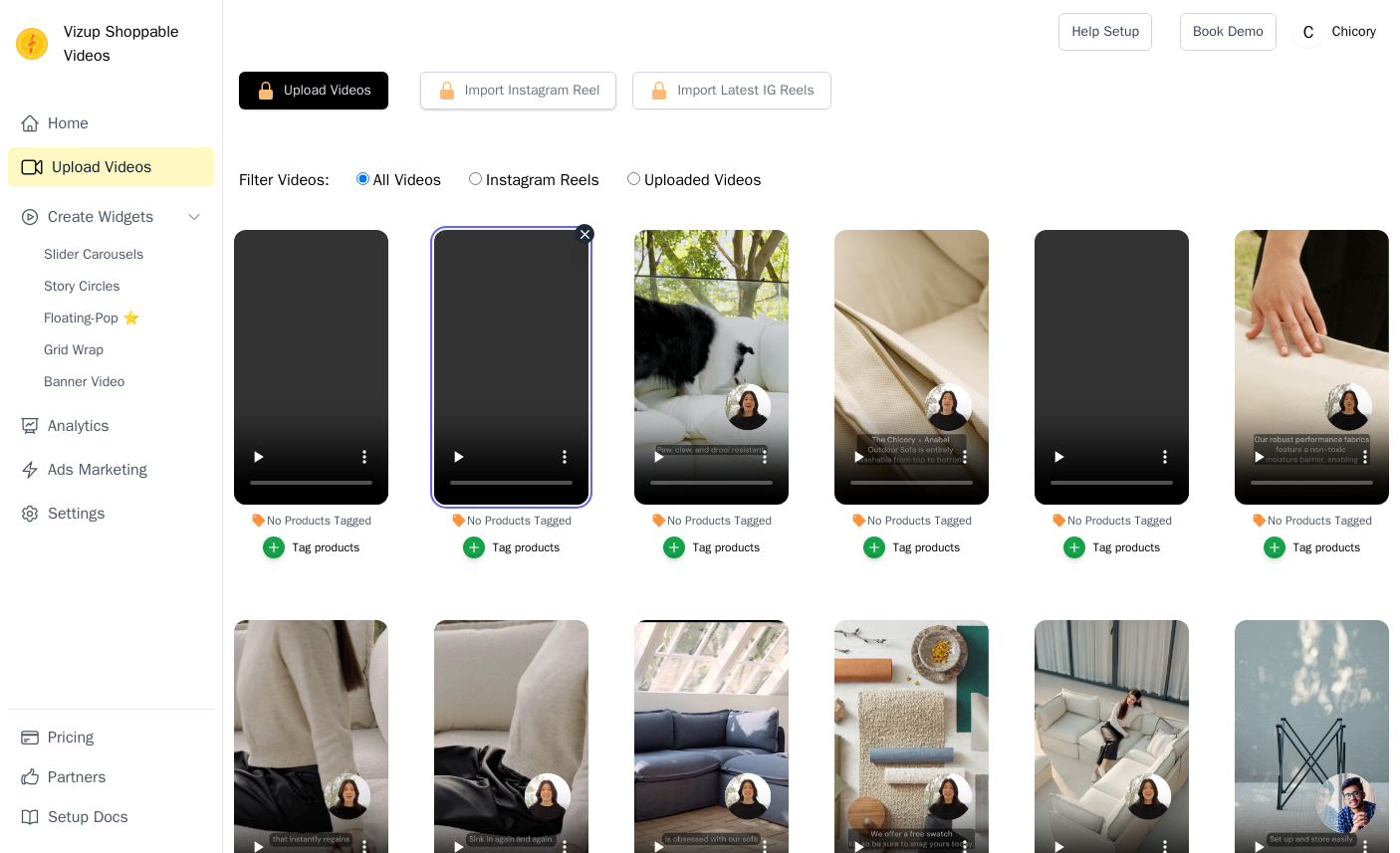 click at bounding box center (511, 367) 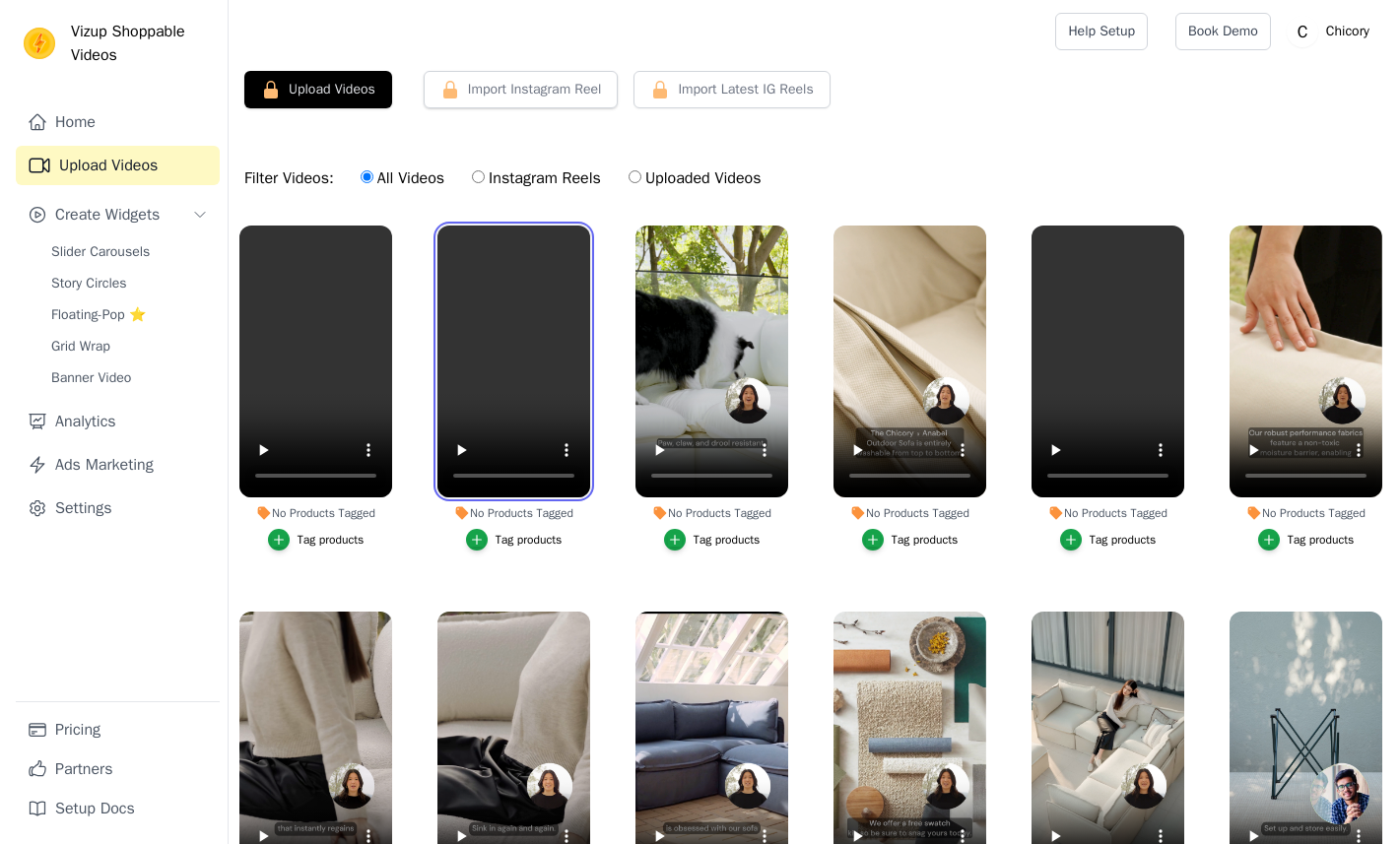 scroll, scrollTop: 0, scrollLeft: 0, axis: both 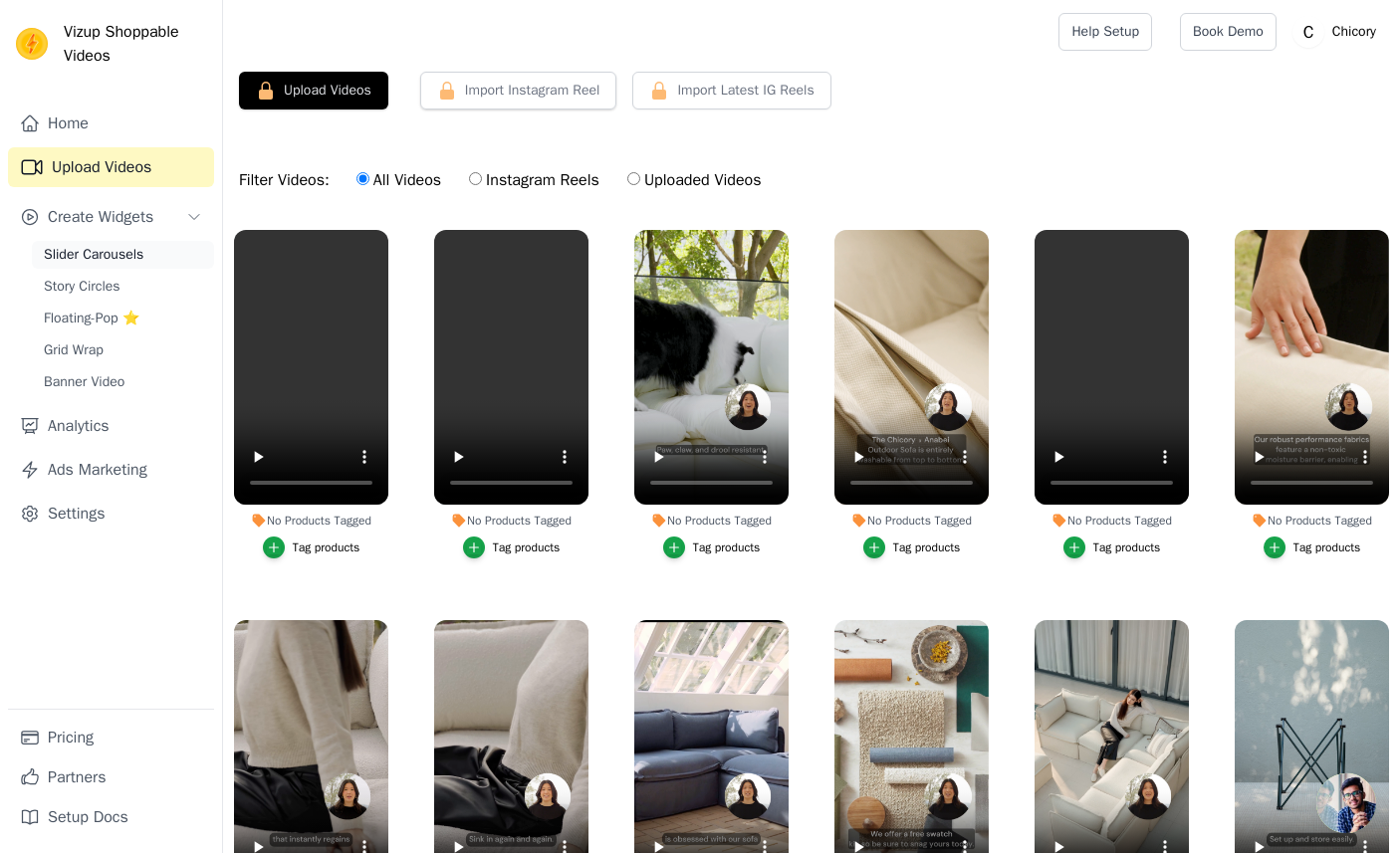click on "Slider Carousels" at bounding box center [94, 255] 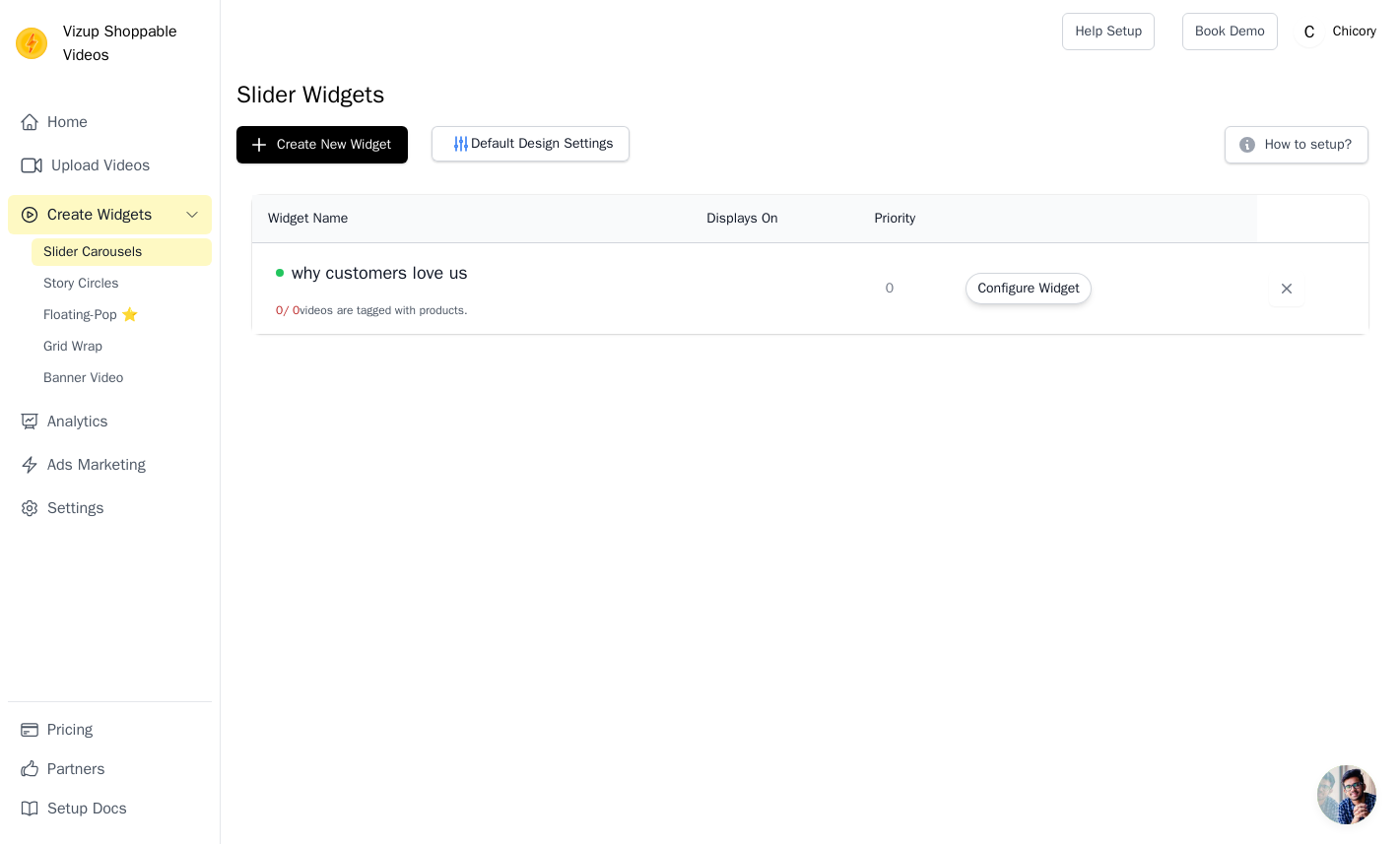 click on "why customers love us" at bounding box center (379, 273) 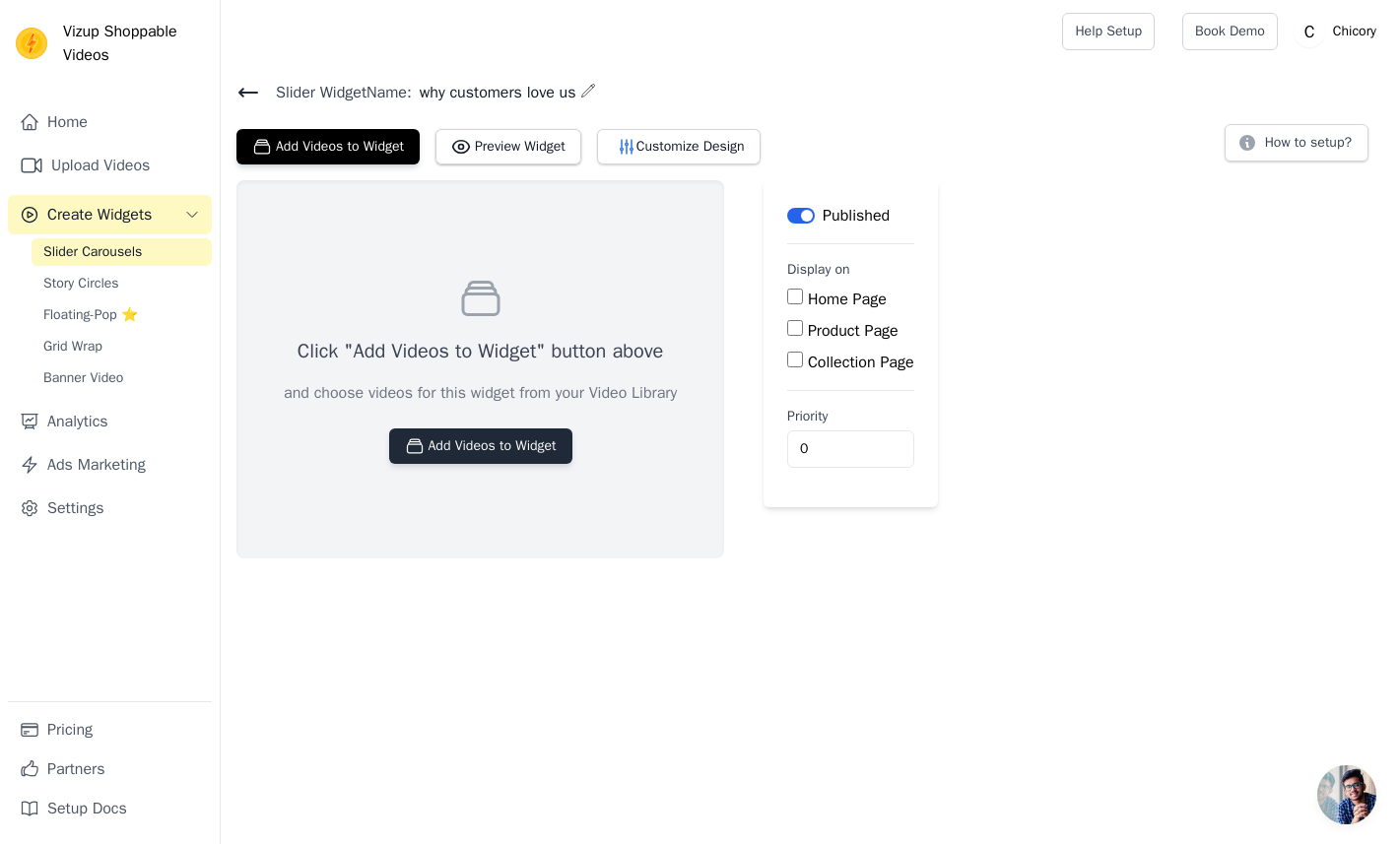 click on "Add Videos to Widget" at bounding box center [481, 446] 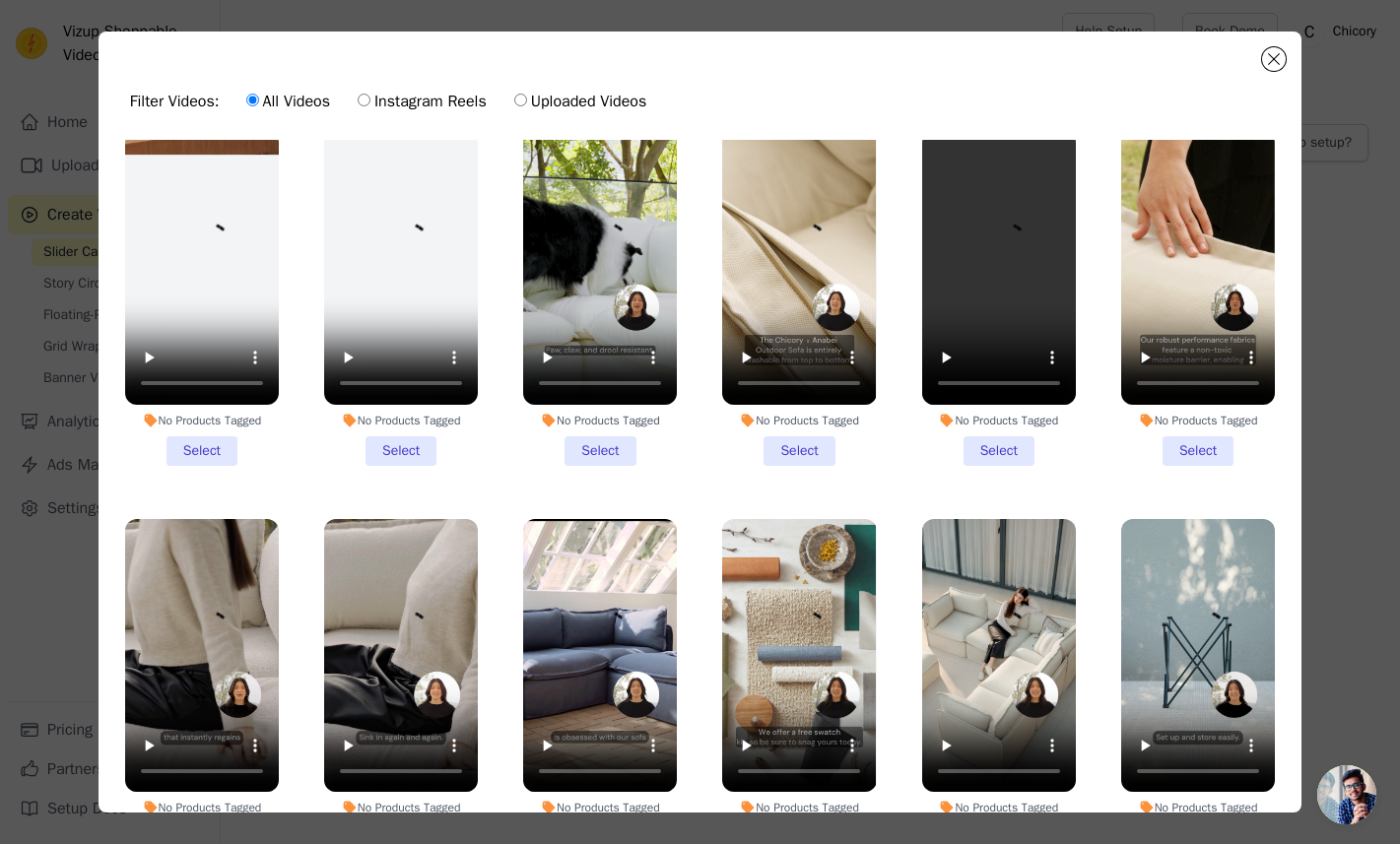 scroll, scrollTop: 22, scrollLeft: 0, axis: vertical 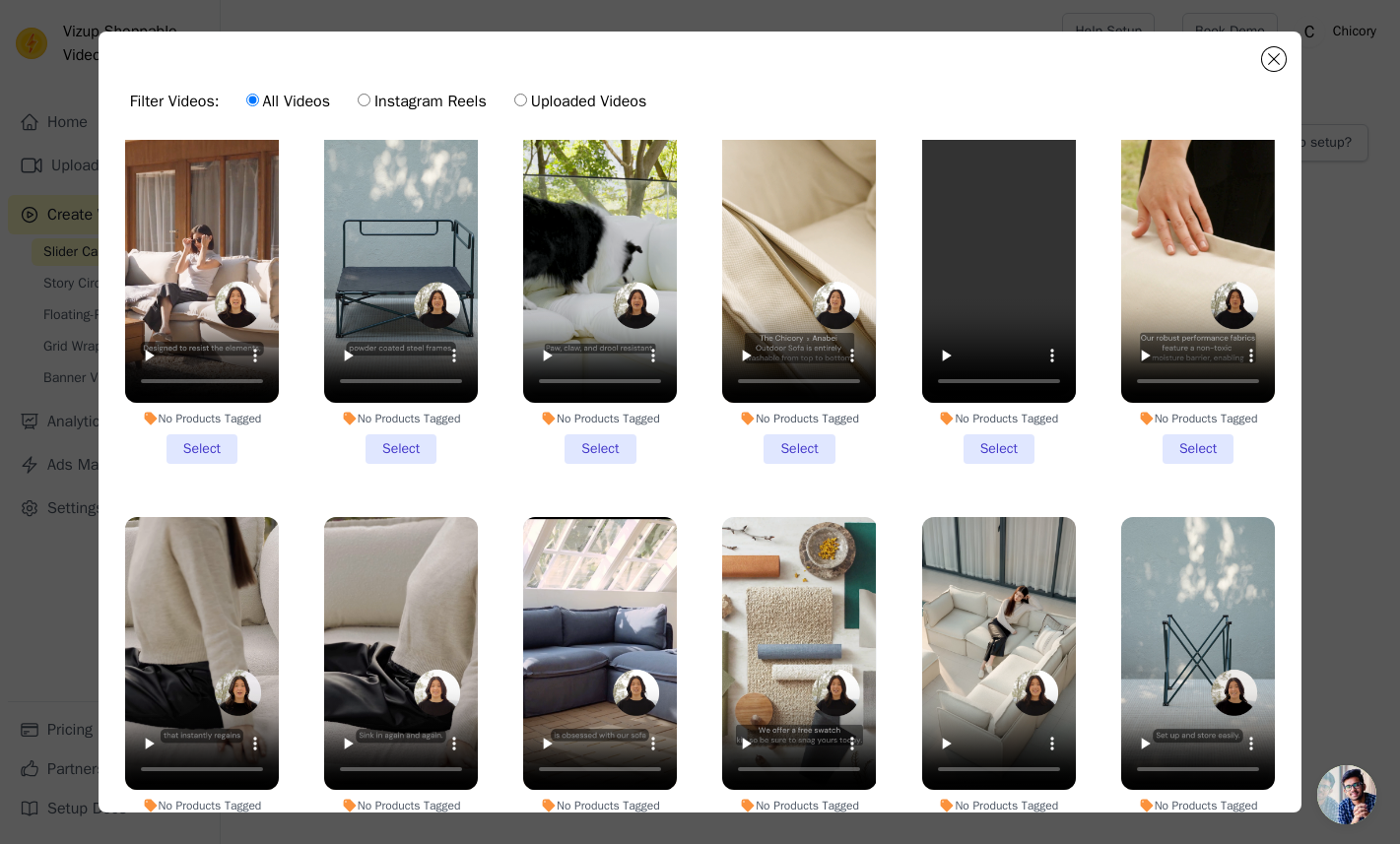 click on "No Products Tagged     Select" at bounding box center [202, 296] 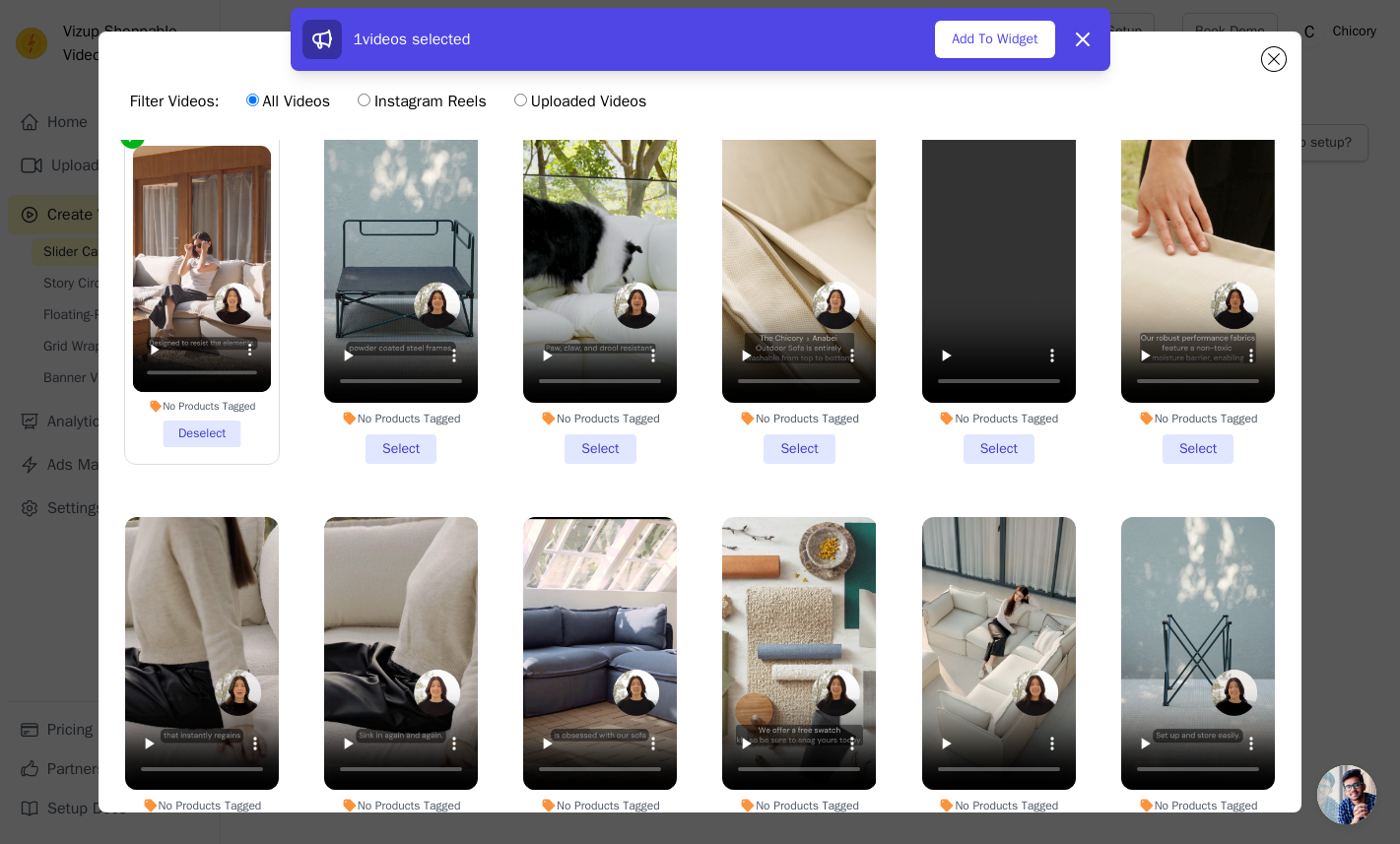 drag, startPoint x: 395, startPoint y: 443, endPoint x: 471, endPoint y: 446, distance: 76.05919 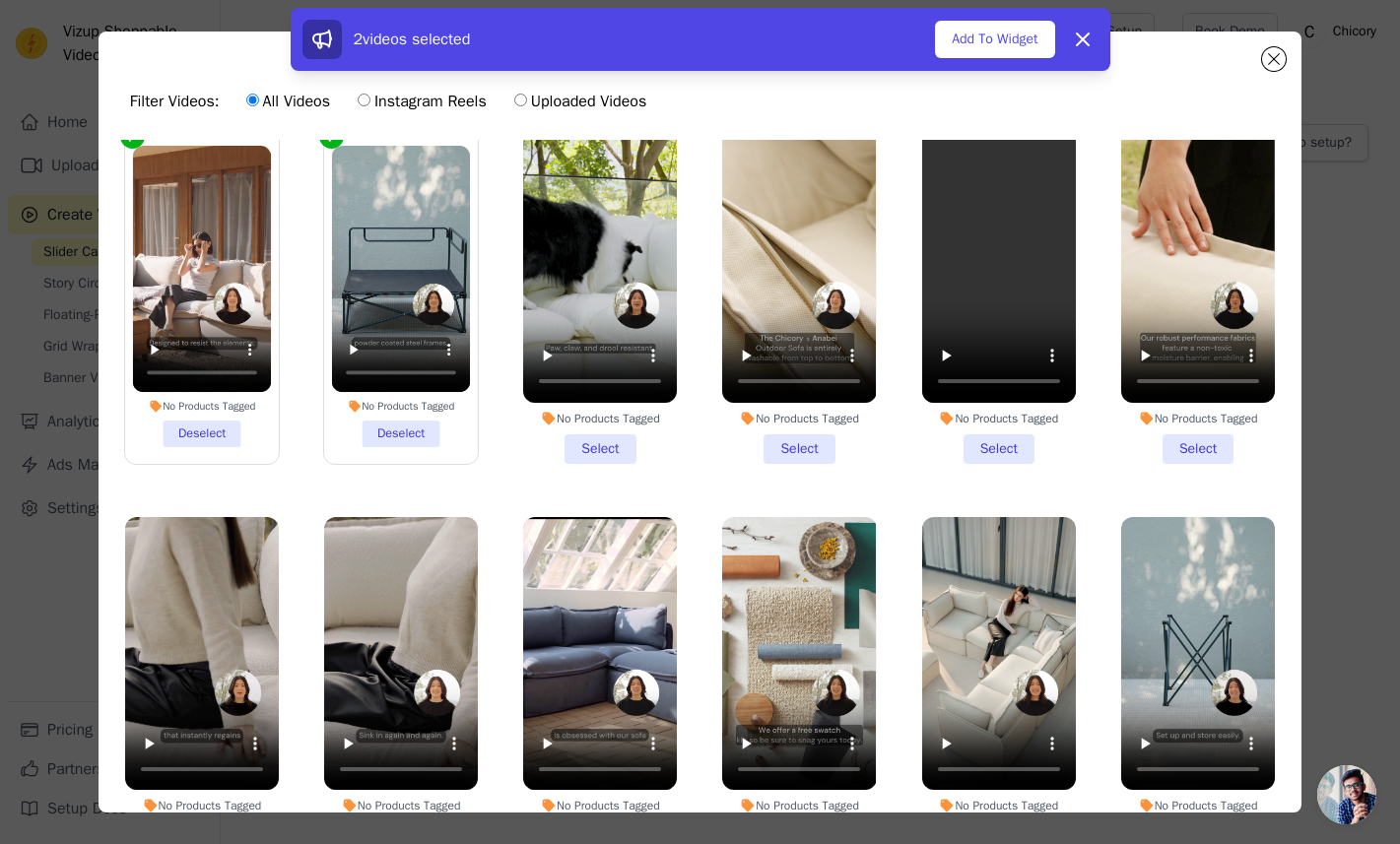 click on "No Products Tagged     Select" at bounding box center (600, 296) 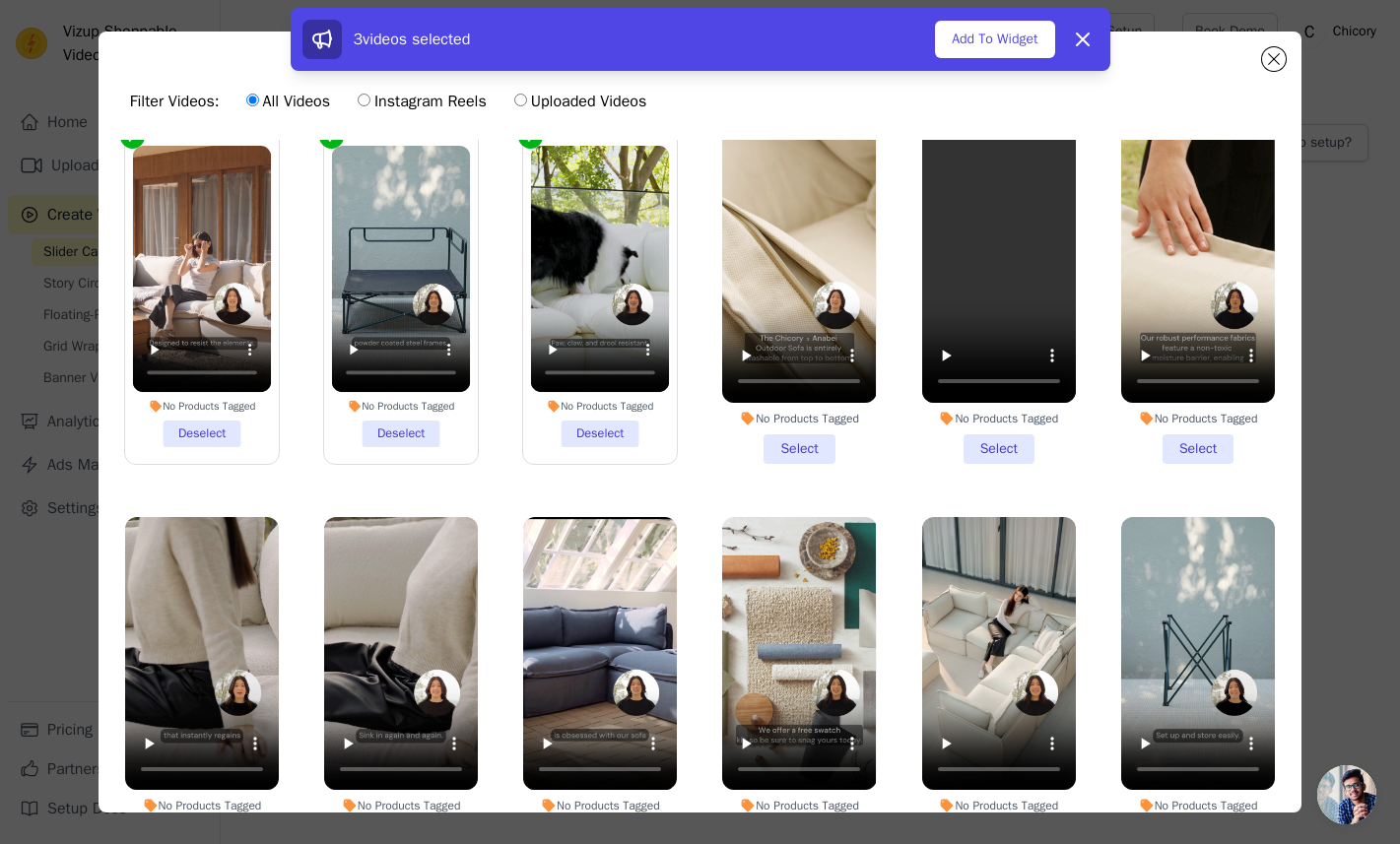 click on "No Products Tagged     Select" at bounding box center (799, 296) 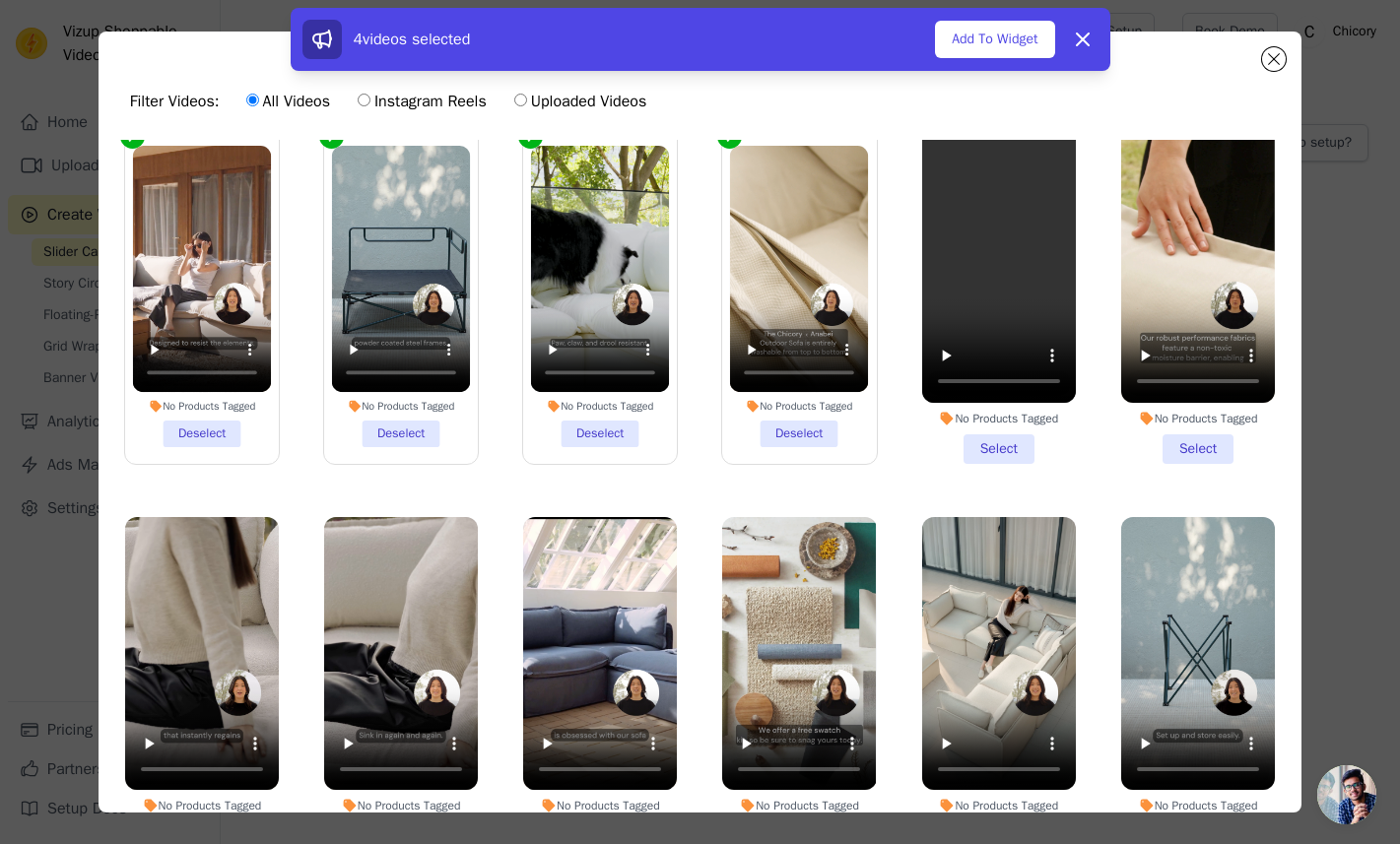 click on "No Products Tagged     Select" at bounding box center [999, 296] 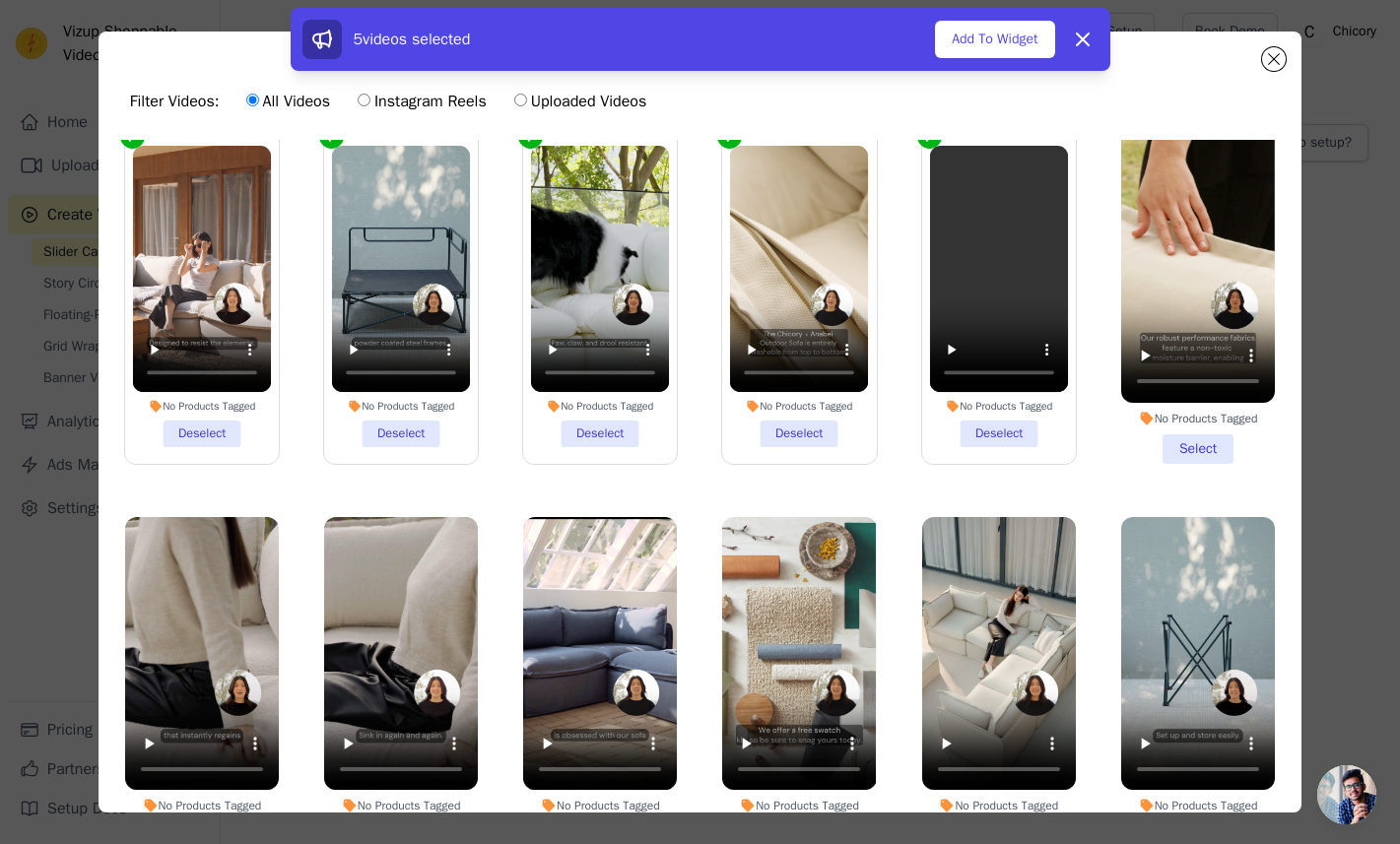 click on "No Products Tagged     Select" at bounding box center (1198, 296) 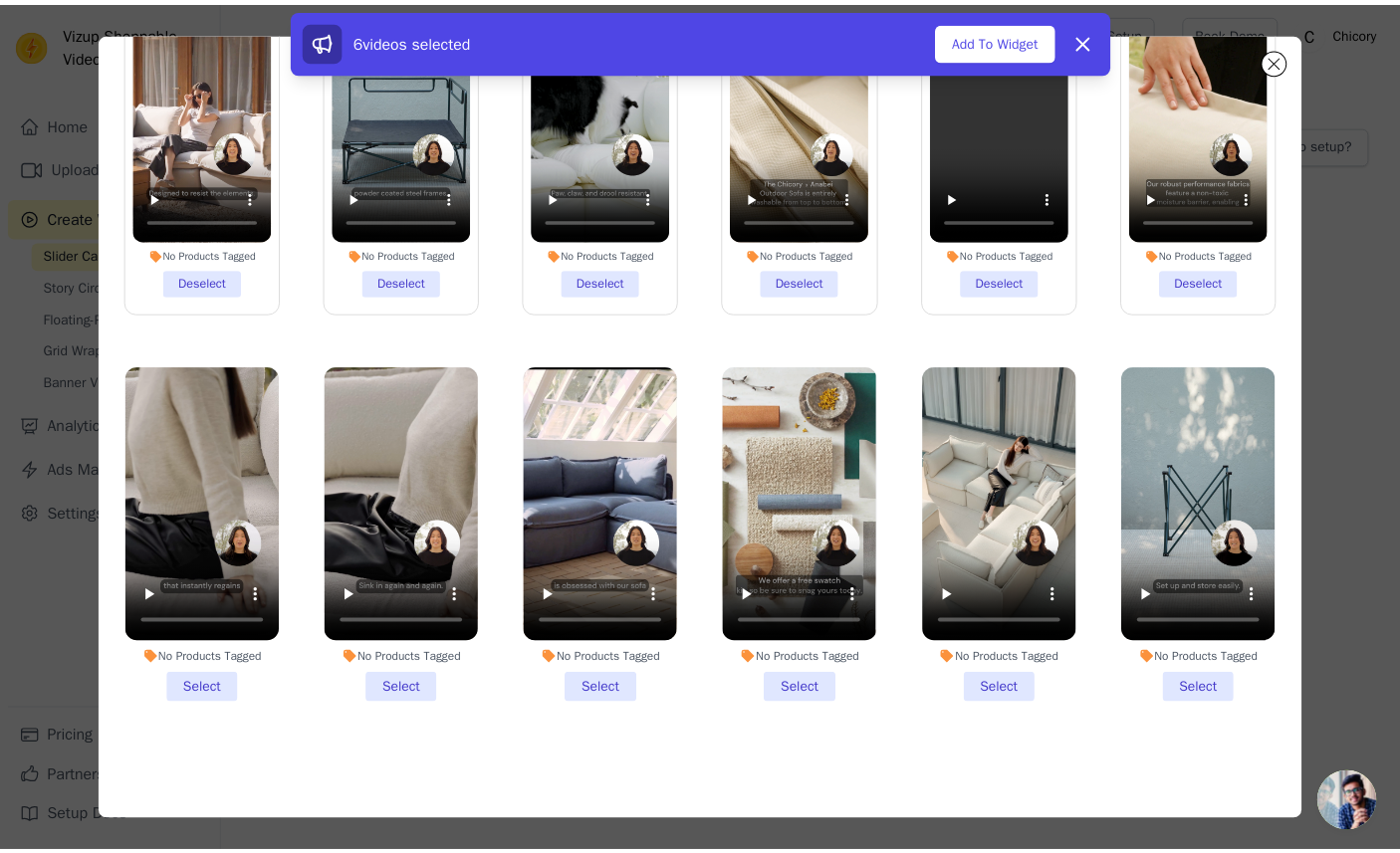 scroll, scrollTop: 173, scrollLeft: 0, axis: vertical 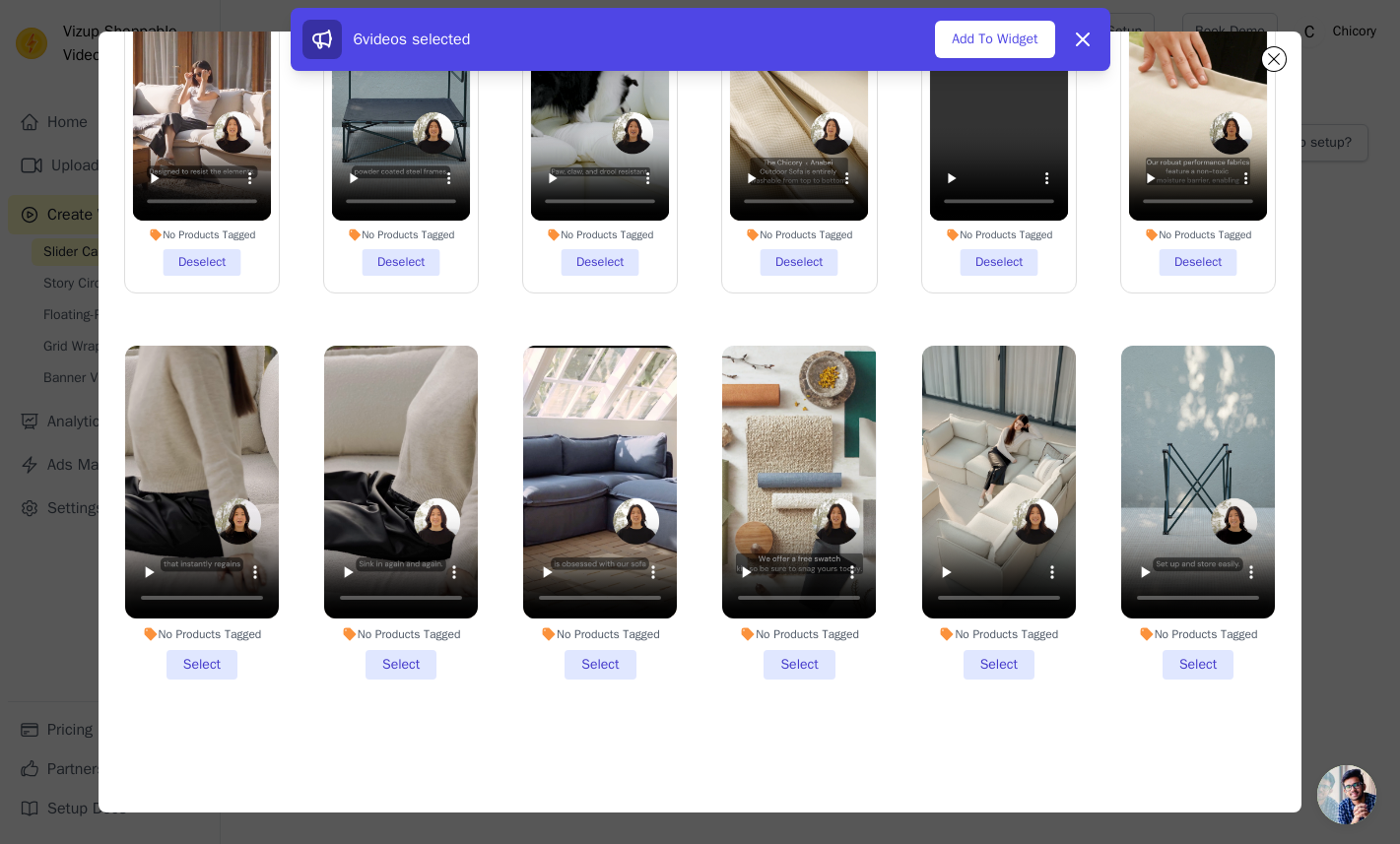click on "No Products Tagged     Select" at bounding box center (1198, 513) 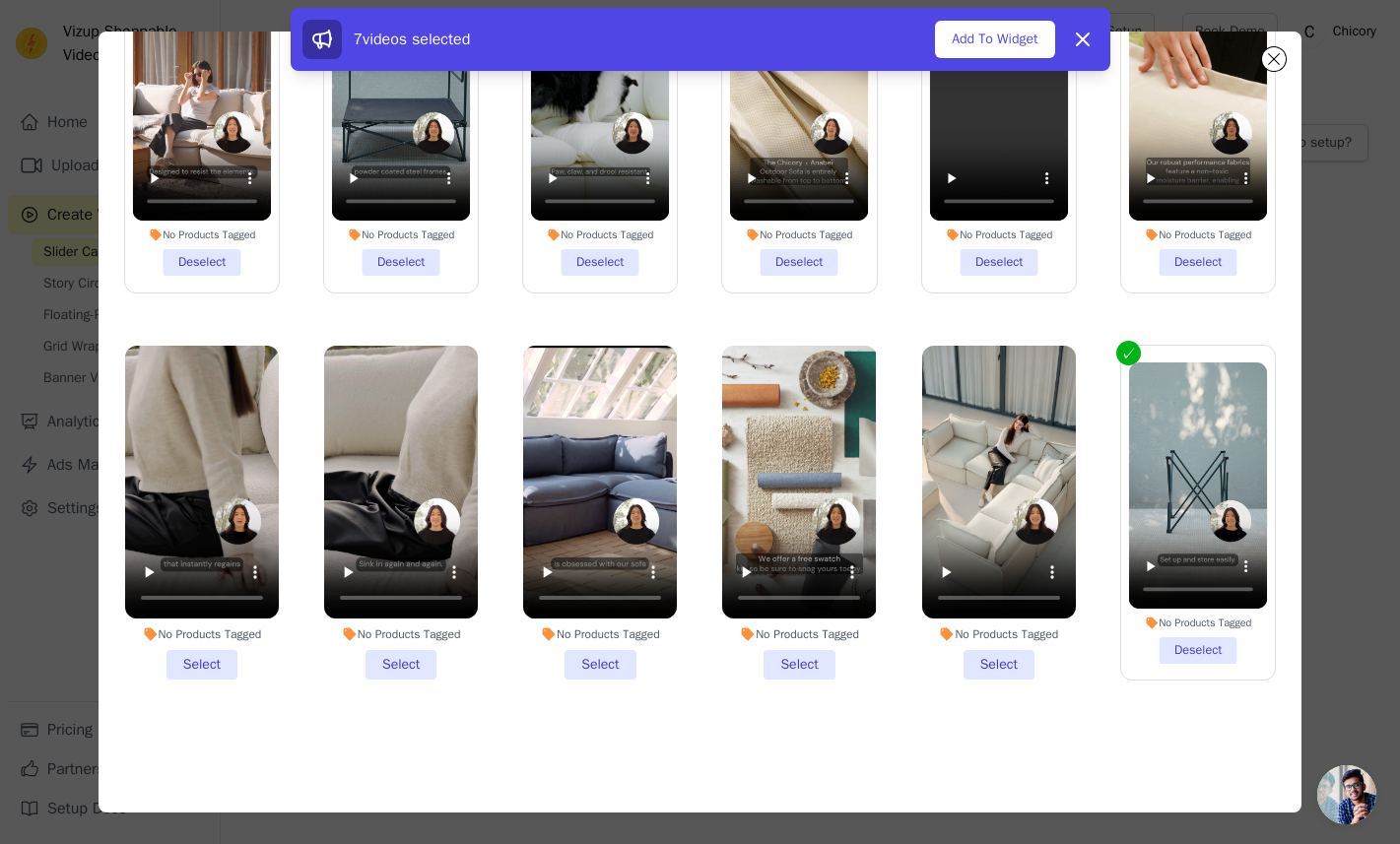 drag, startPoint x: 989, startPoint y: 645, endPoint x: 882, endPoint y: 647, distance: 107.01869 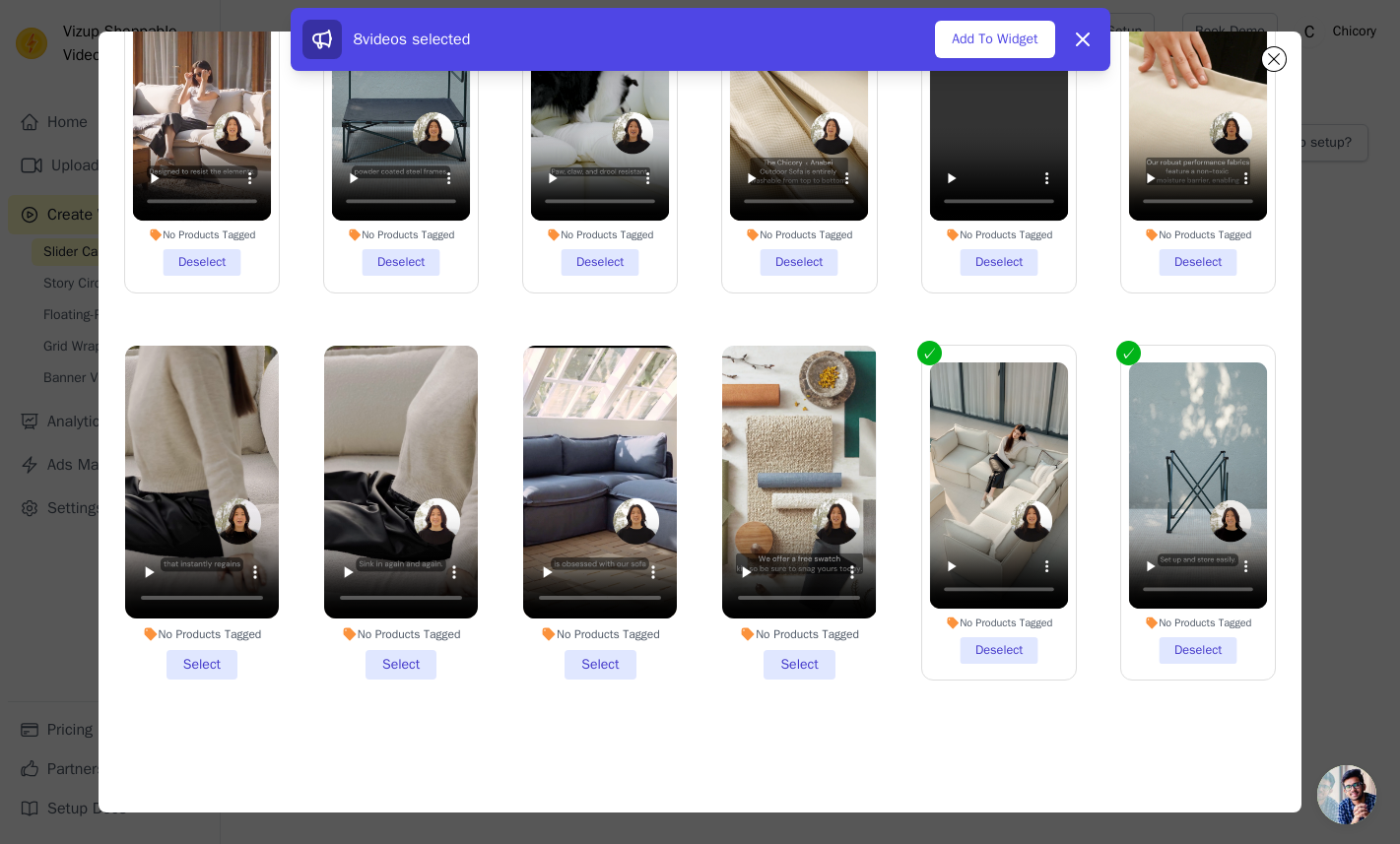 click on "No Products Tagged     Select" at bounding box center (799, 513) 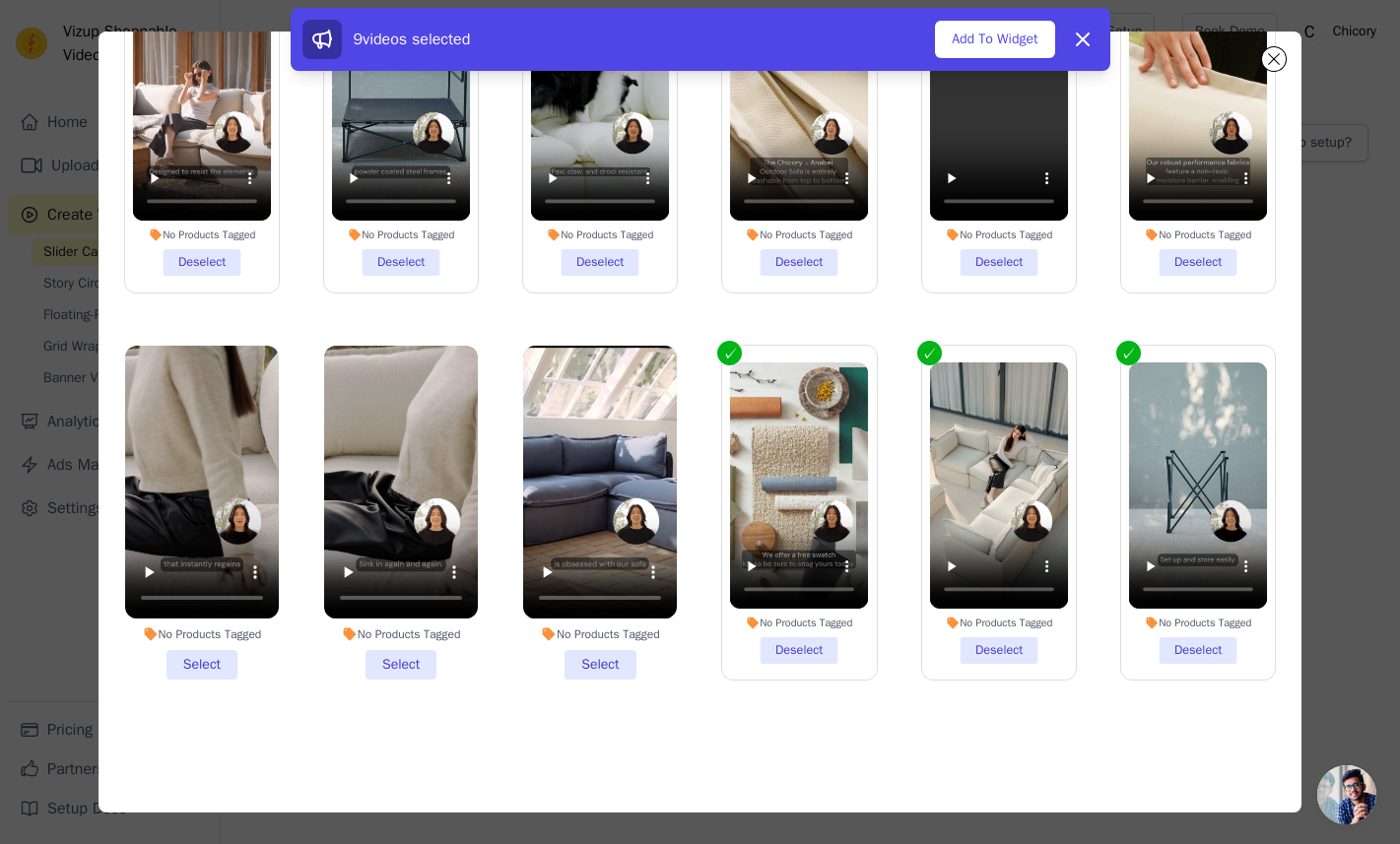 click on "No Products Tagged     Select" at bounding box center (600, 513) 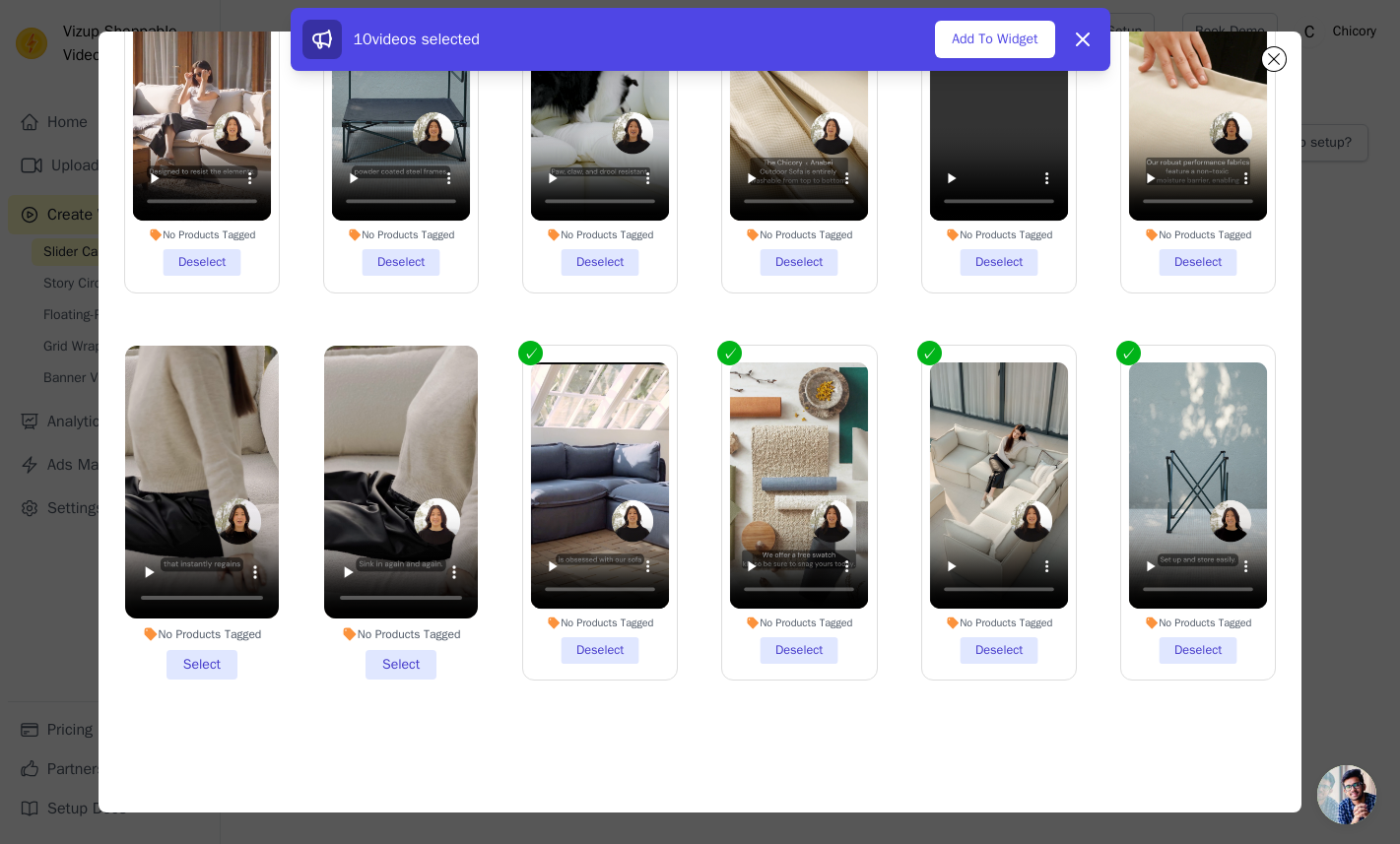click on "No Products Tagged     Select" at bounding box center (401, 513) 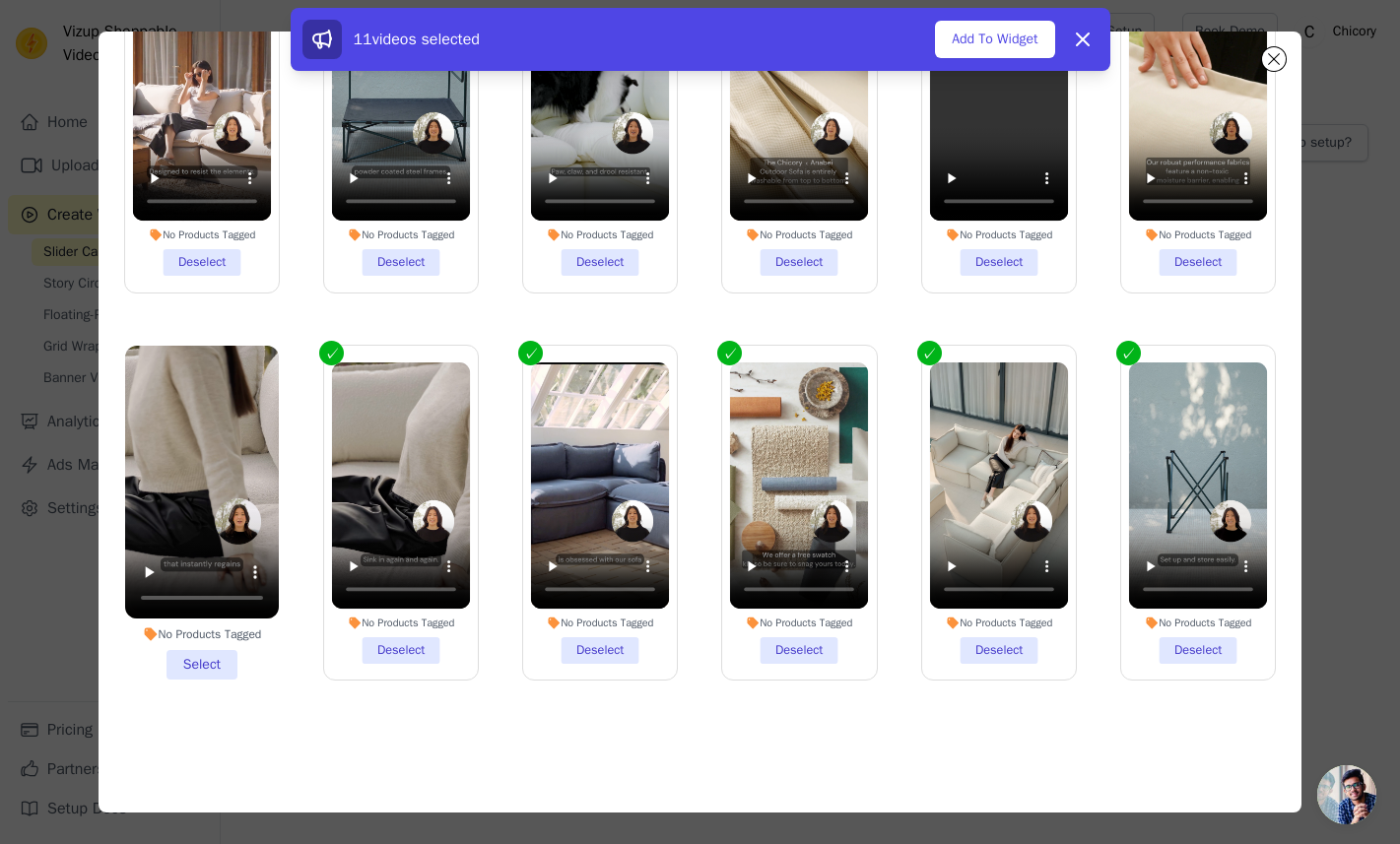 drag, startPoint x: 192, startPoint y: 641, endPoint x: 237, endPoint y: 634, distance: 45.54119 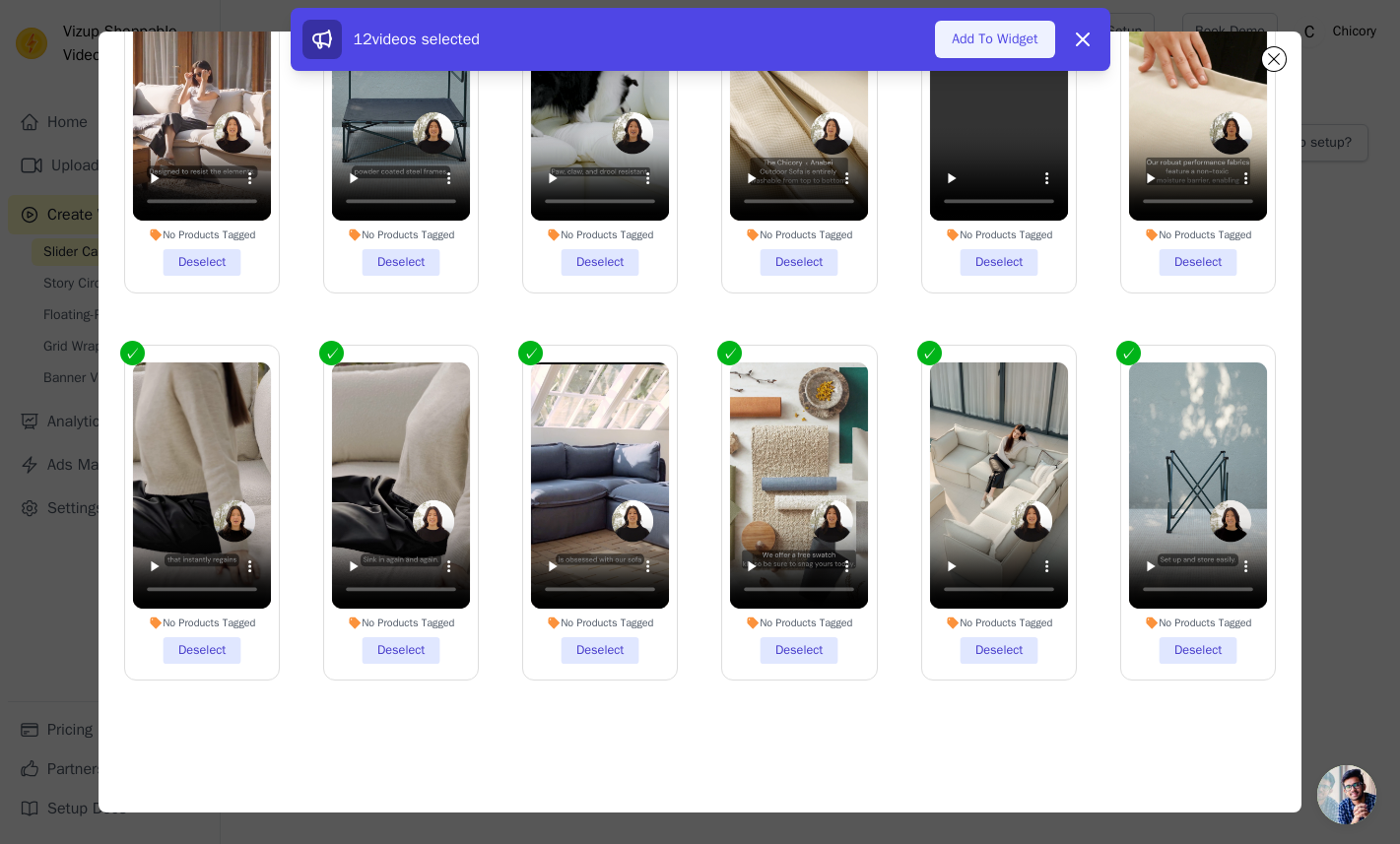 click on "Add To Widget" at bounding box center [994, 39] 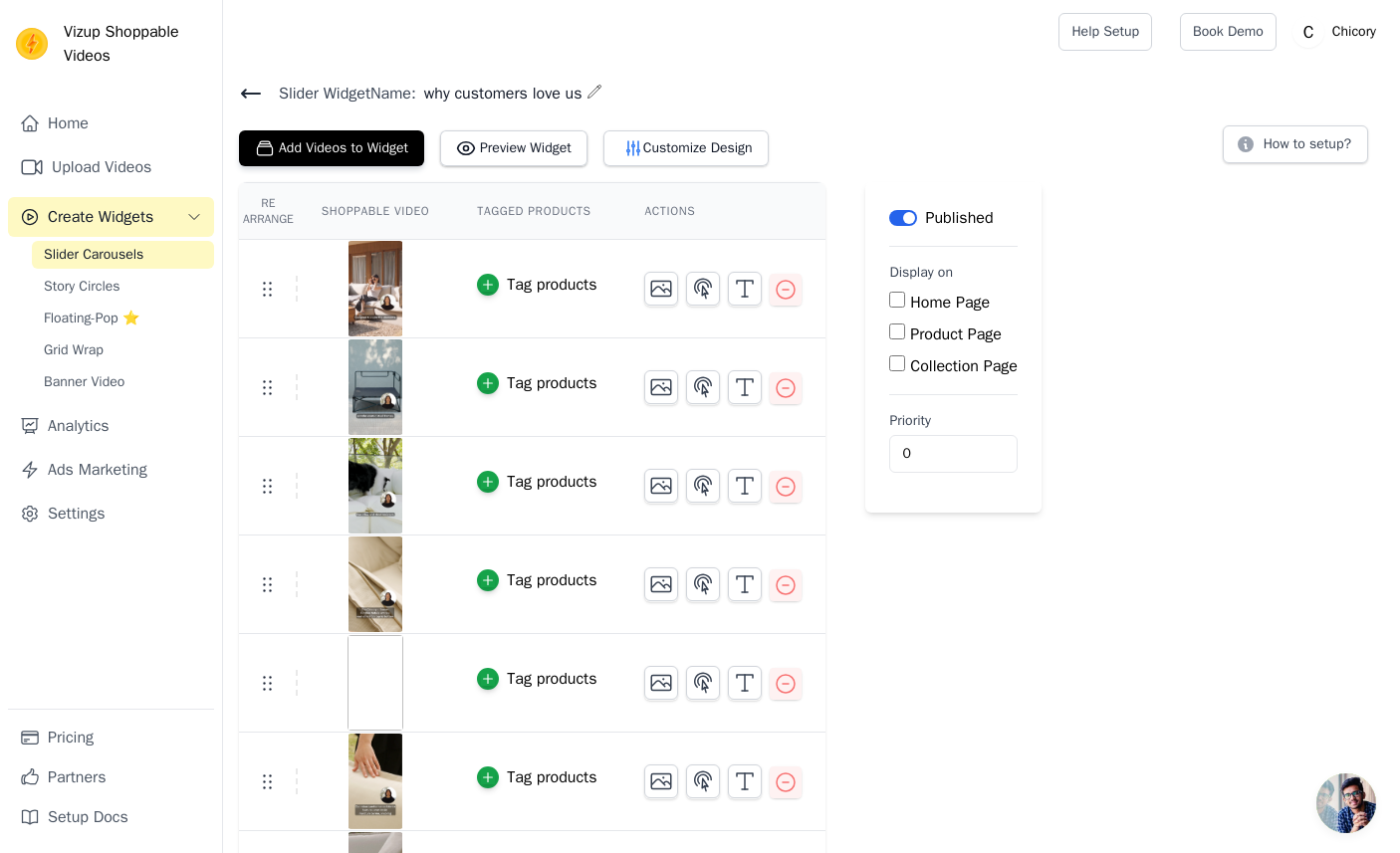click at bounding box center (375, 289) 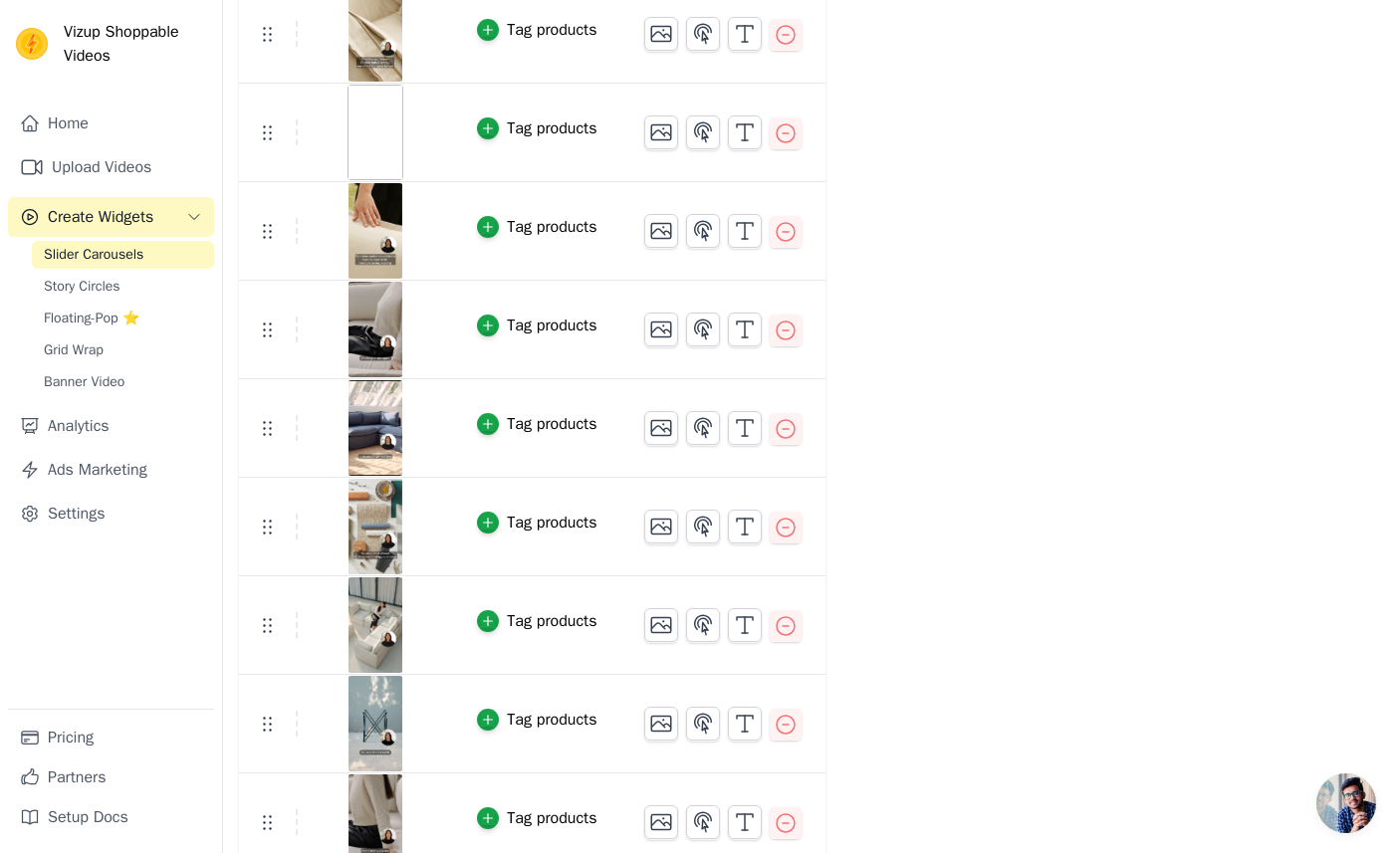 scroll, scrollTop: 568, scrollLeft: 0, axis: vertical 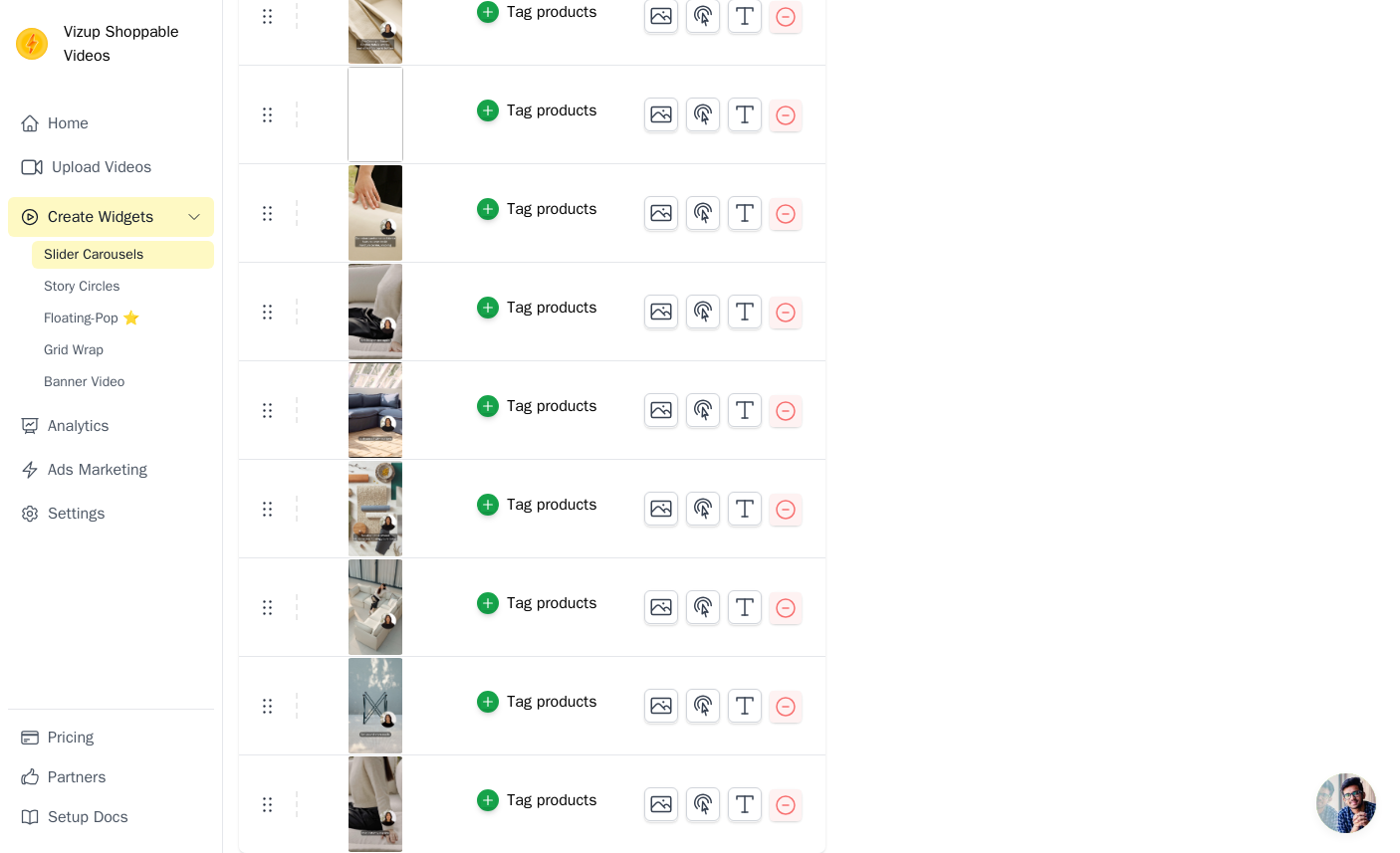 click on "Label     Published     Display on     Home Page     Product Page       Collection Page       Priority   0" at bounding box center (953, 234) 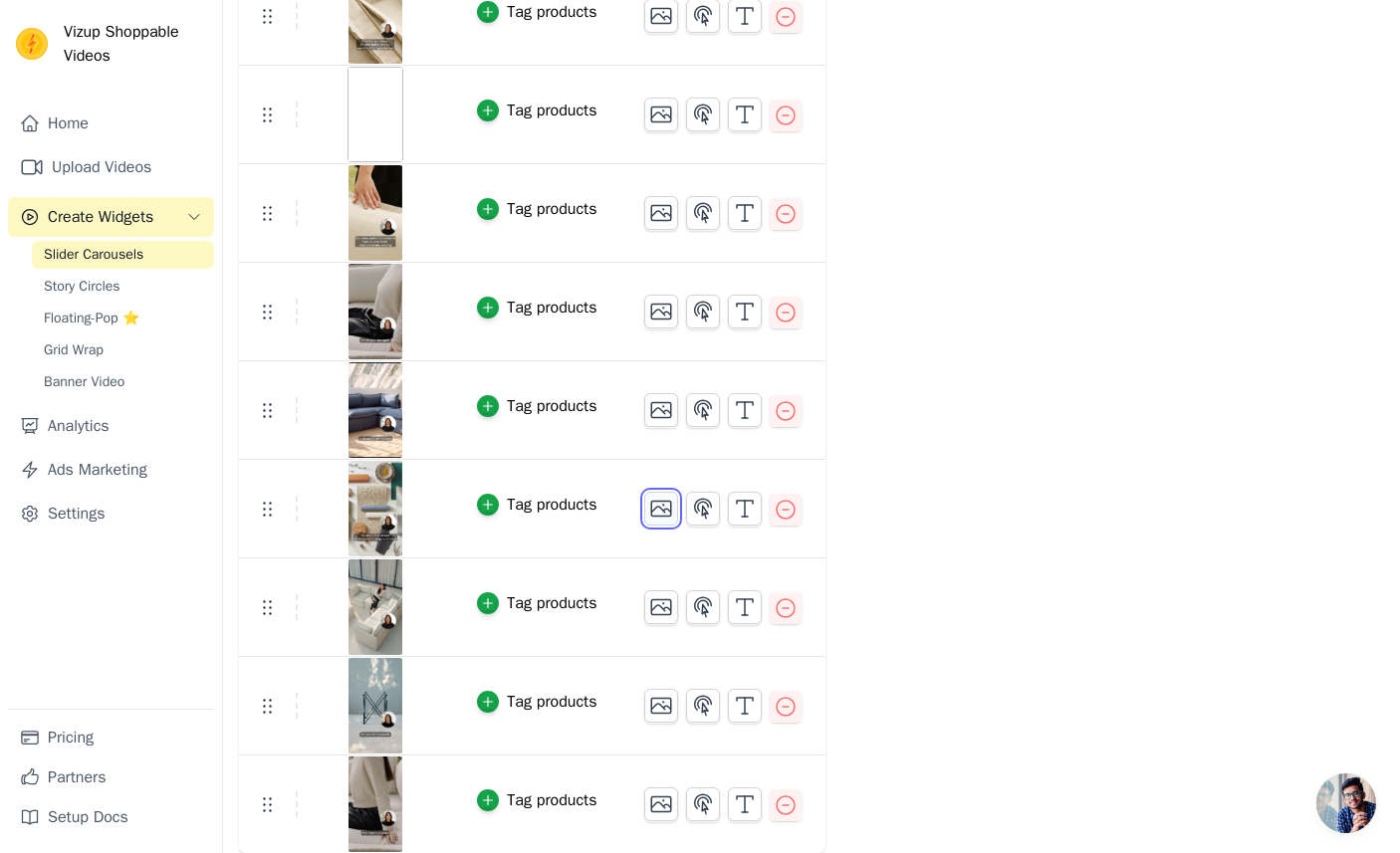 click 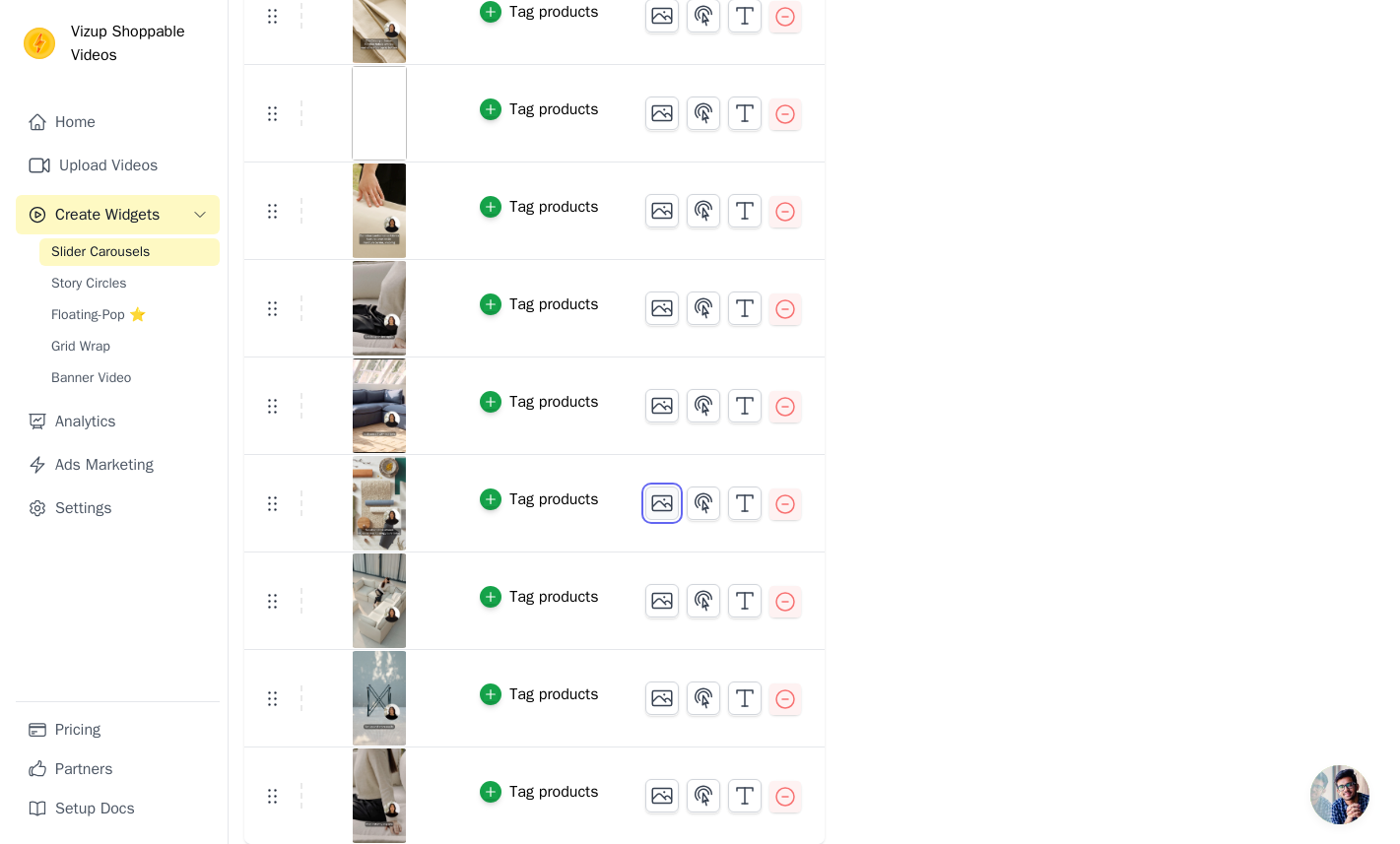 scroll, scrollTop: 0, scrollLeft: 0, axis: both 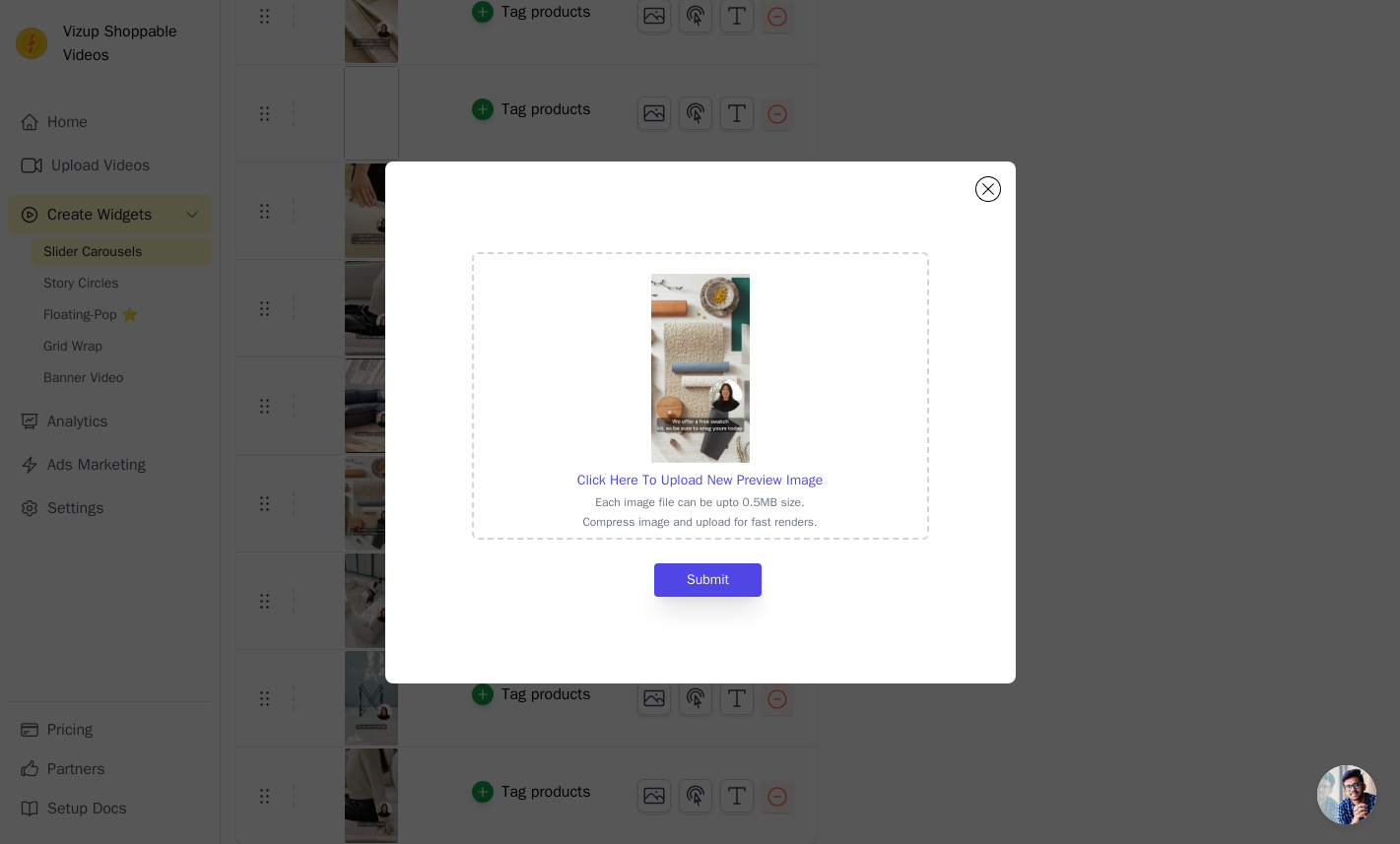 click at bounding box center [700, 368] 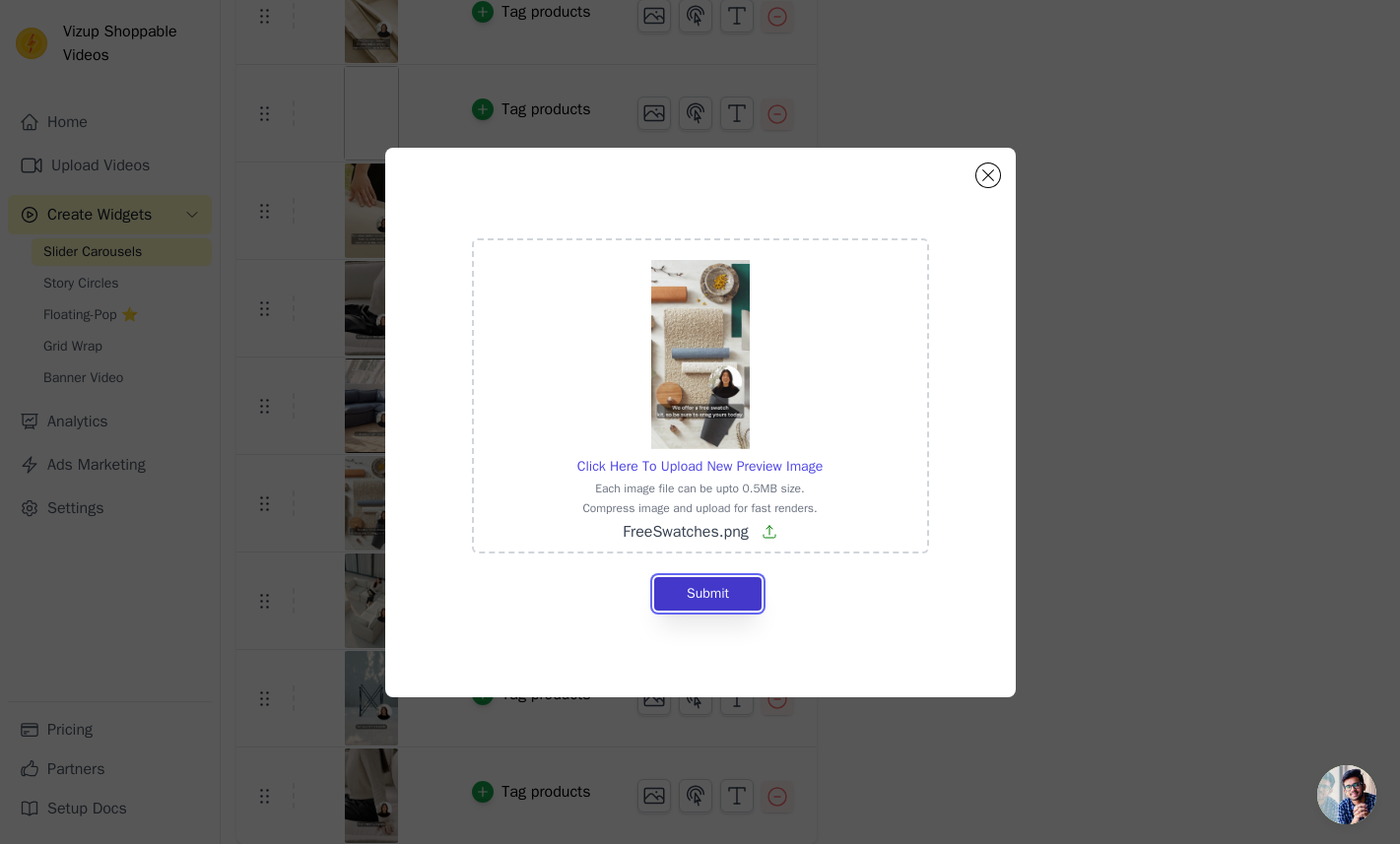 click on "Submit" at bounding box center [707, 594] 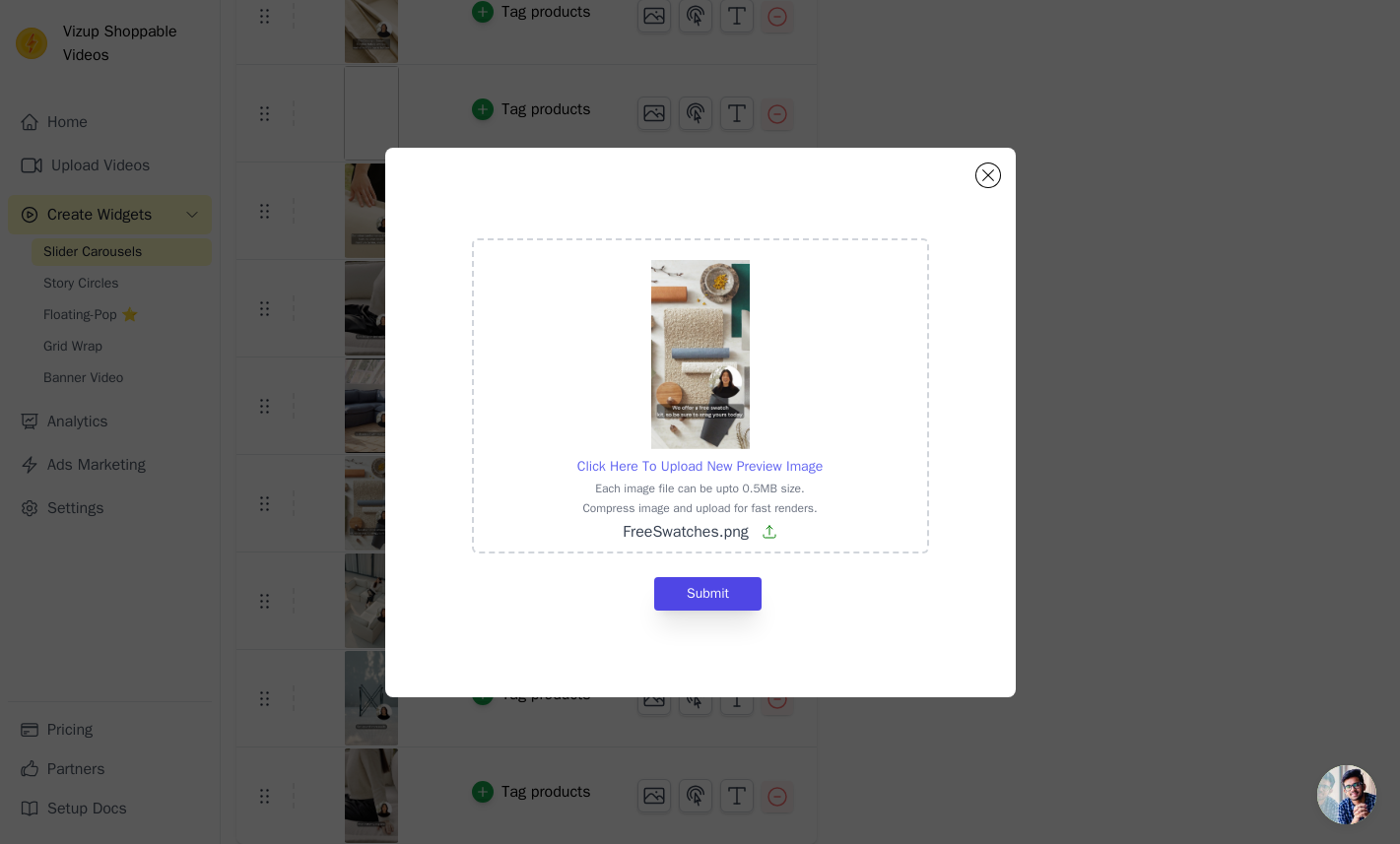 click on "Click Here To Upload New Preview Image" at bounding box center [700, 466] 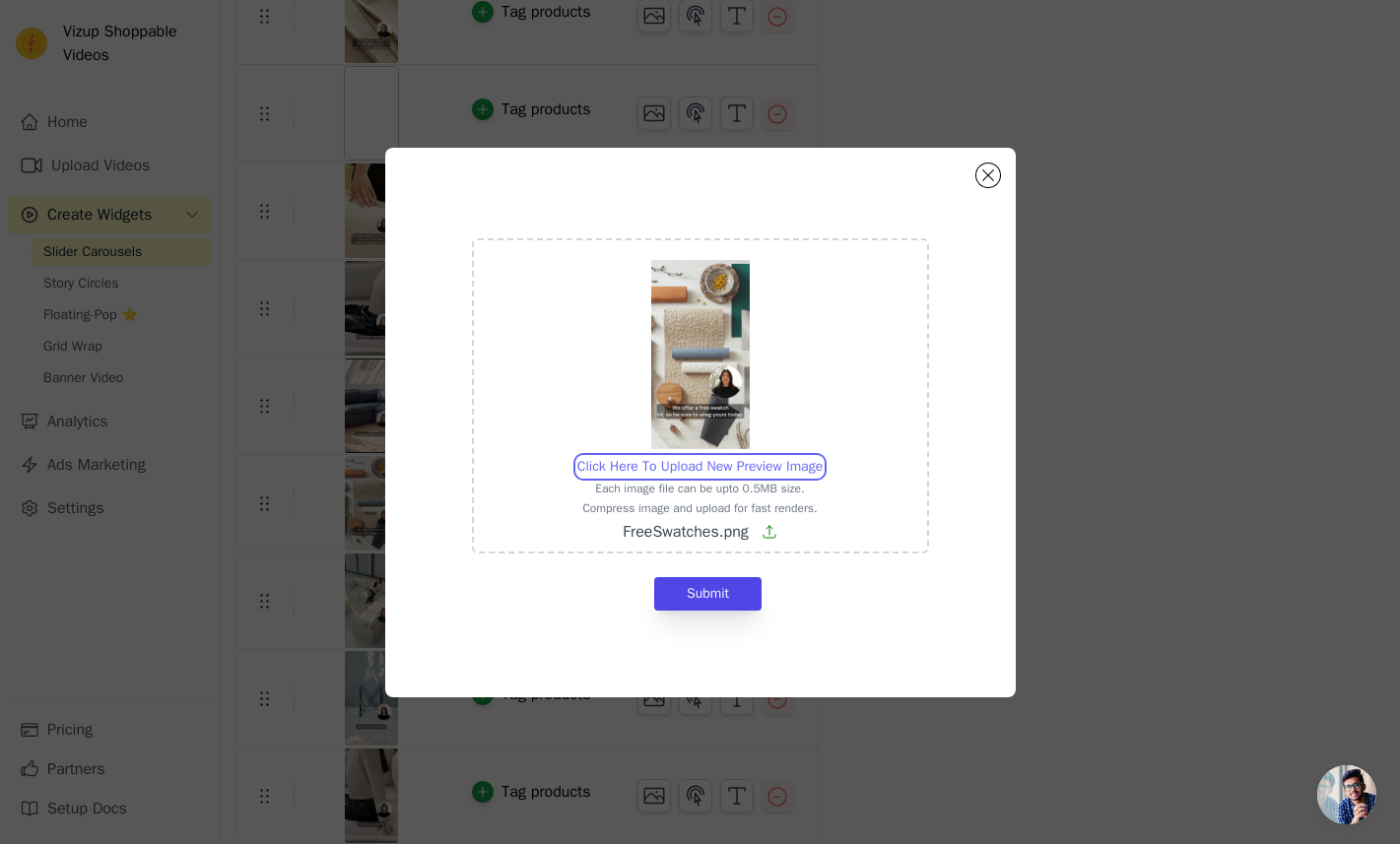 type on "C:\fakepath\FreeSwatches.jpg" 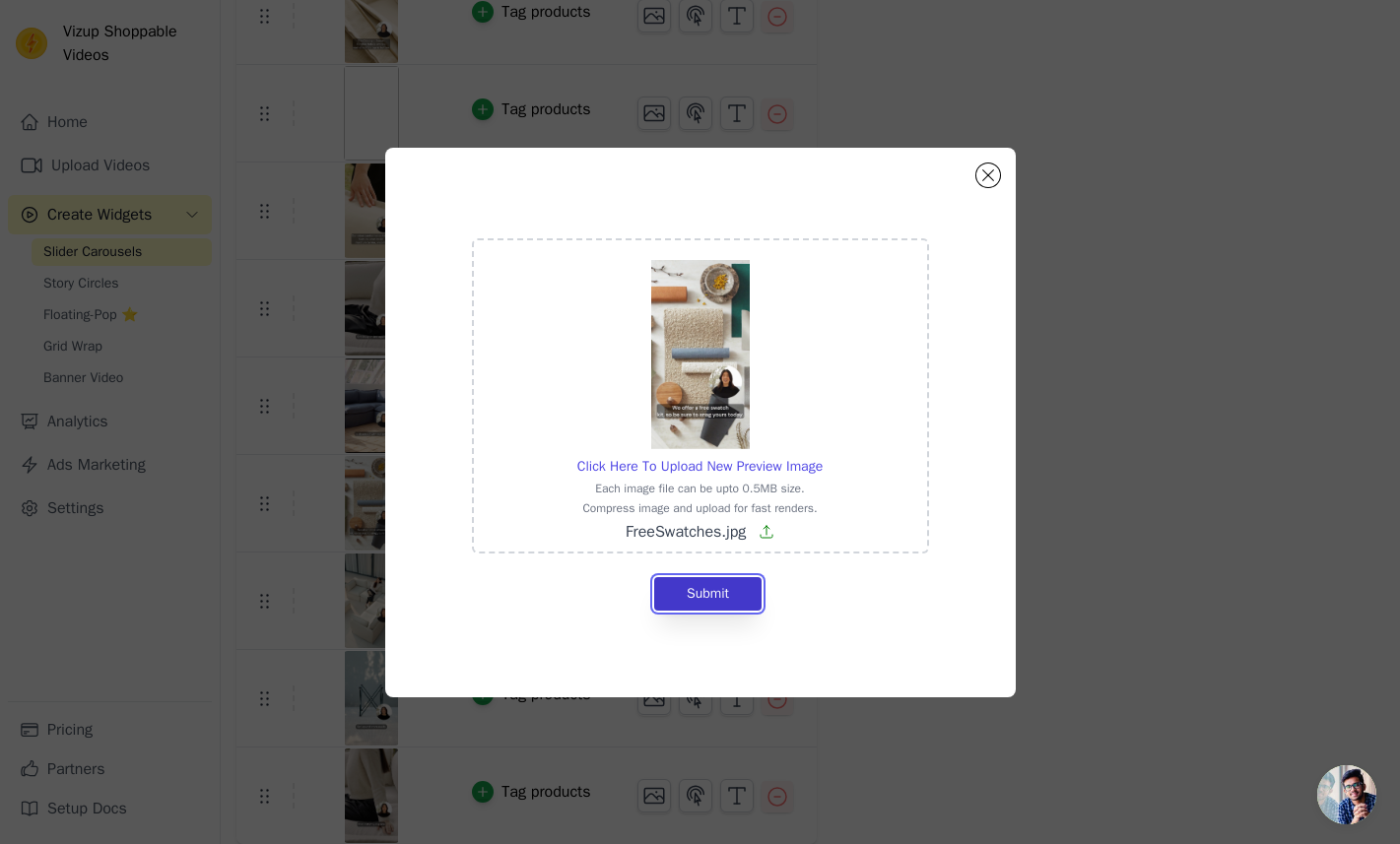click on "Submit" at bounding box center [707, 594] 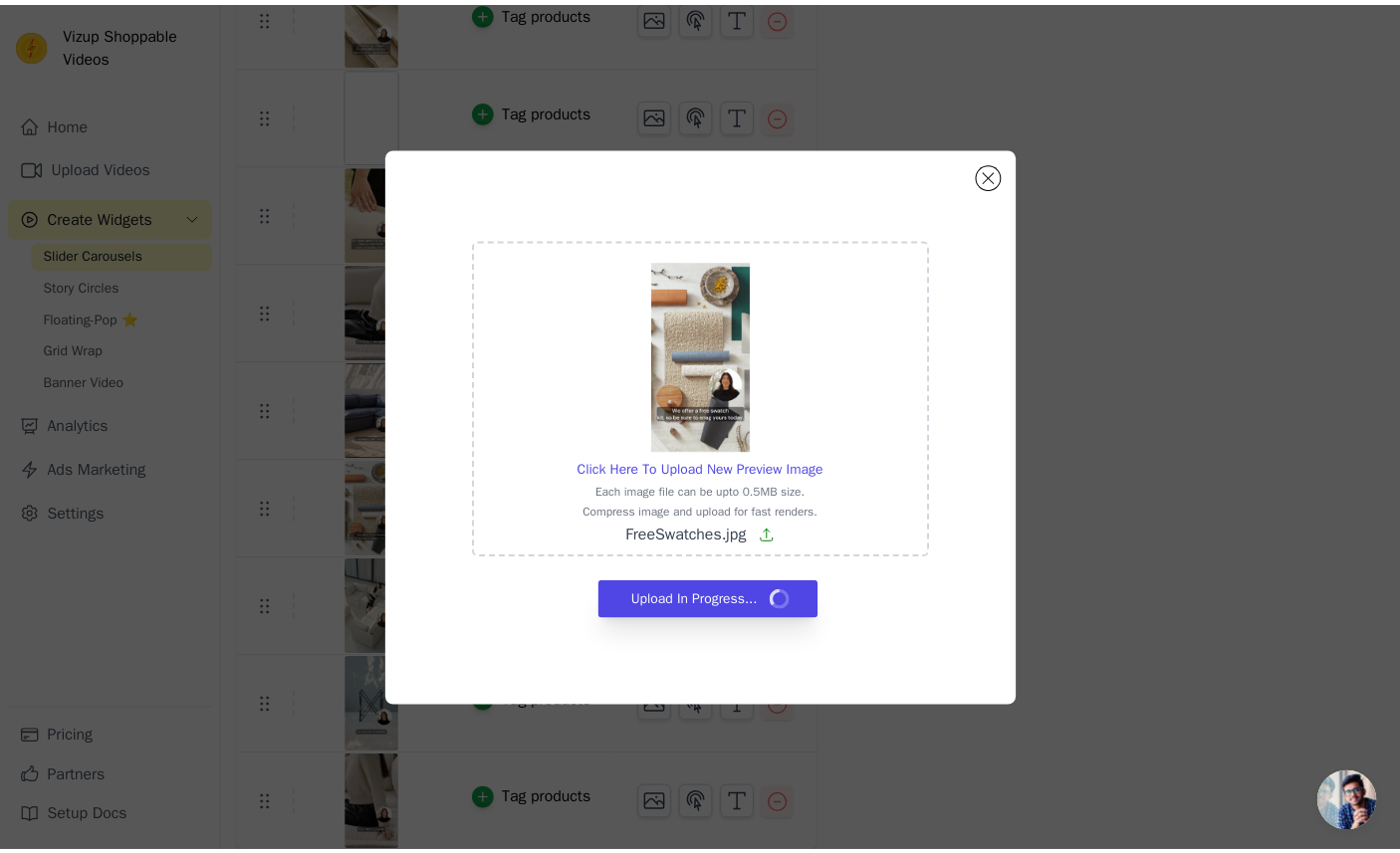scroll, scrollTop: 568, scrollLeft: 0, axis: vertical 